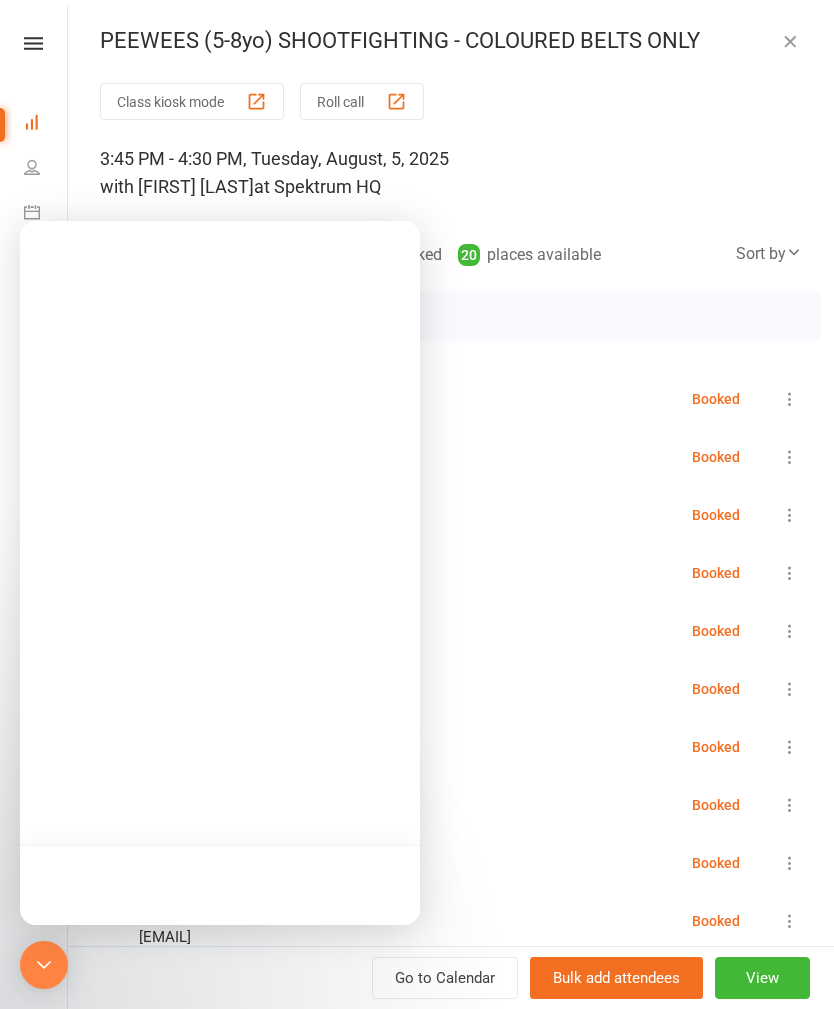 scroll, scrollTop: 0, scrollLeft: 0, axis: both 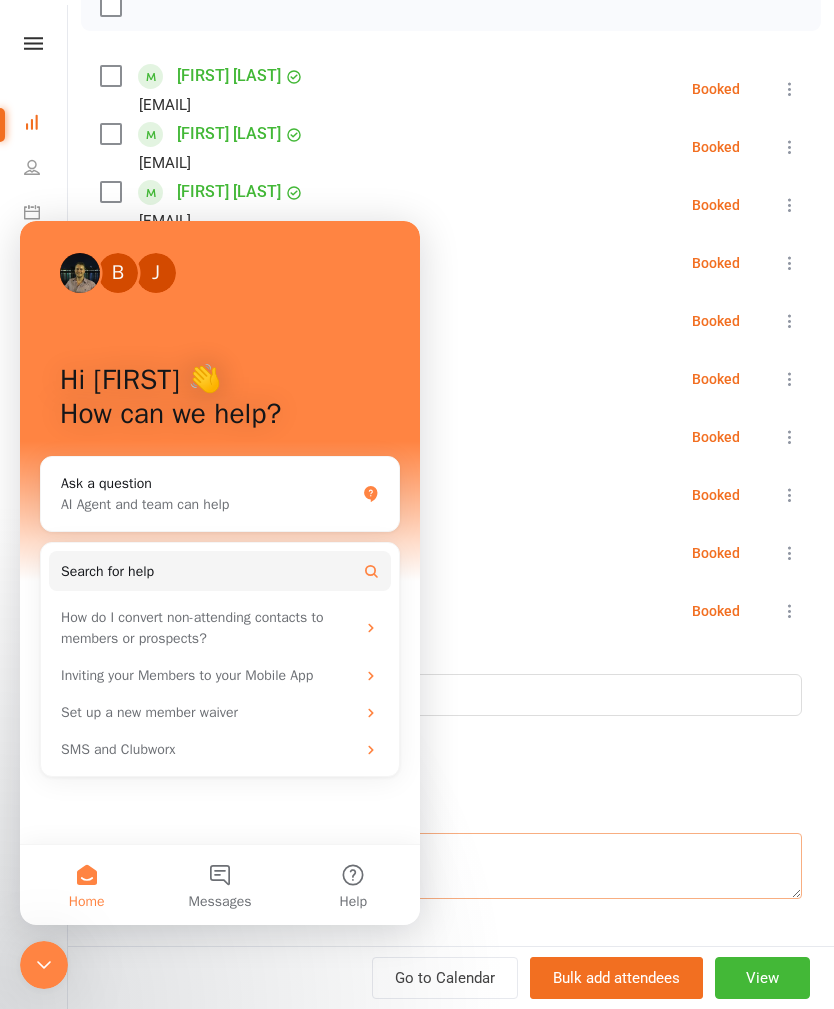 click at bounding box center (451, 866) 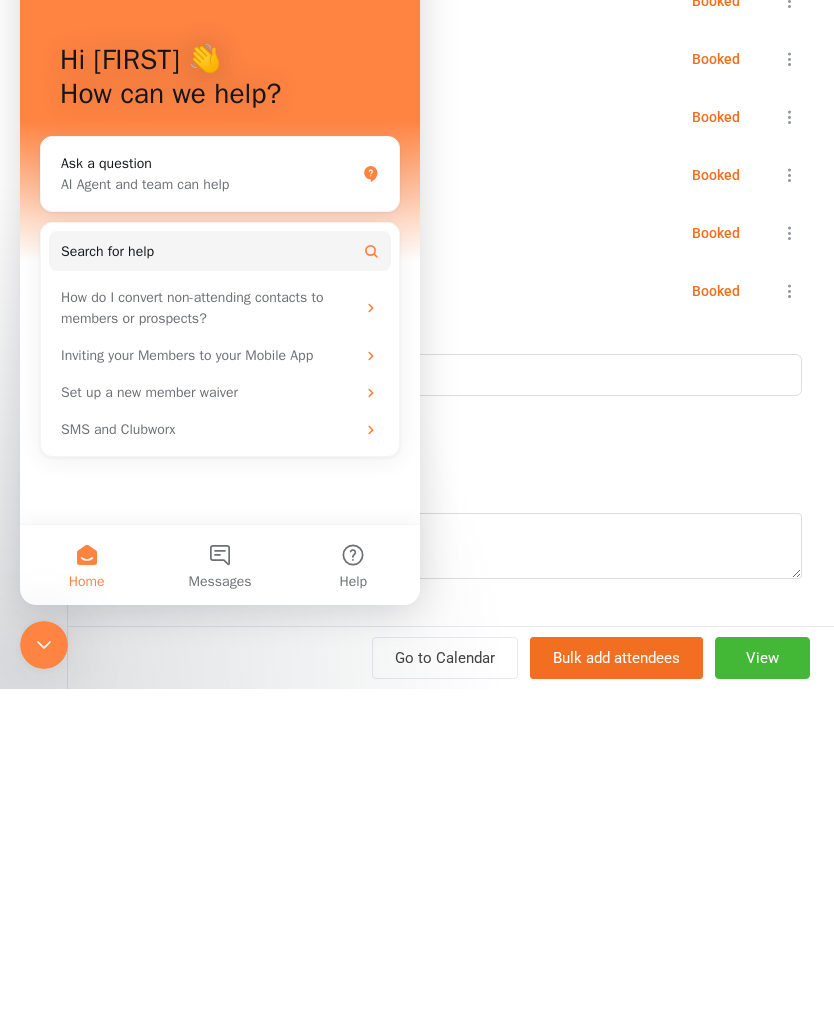 click 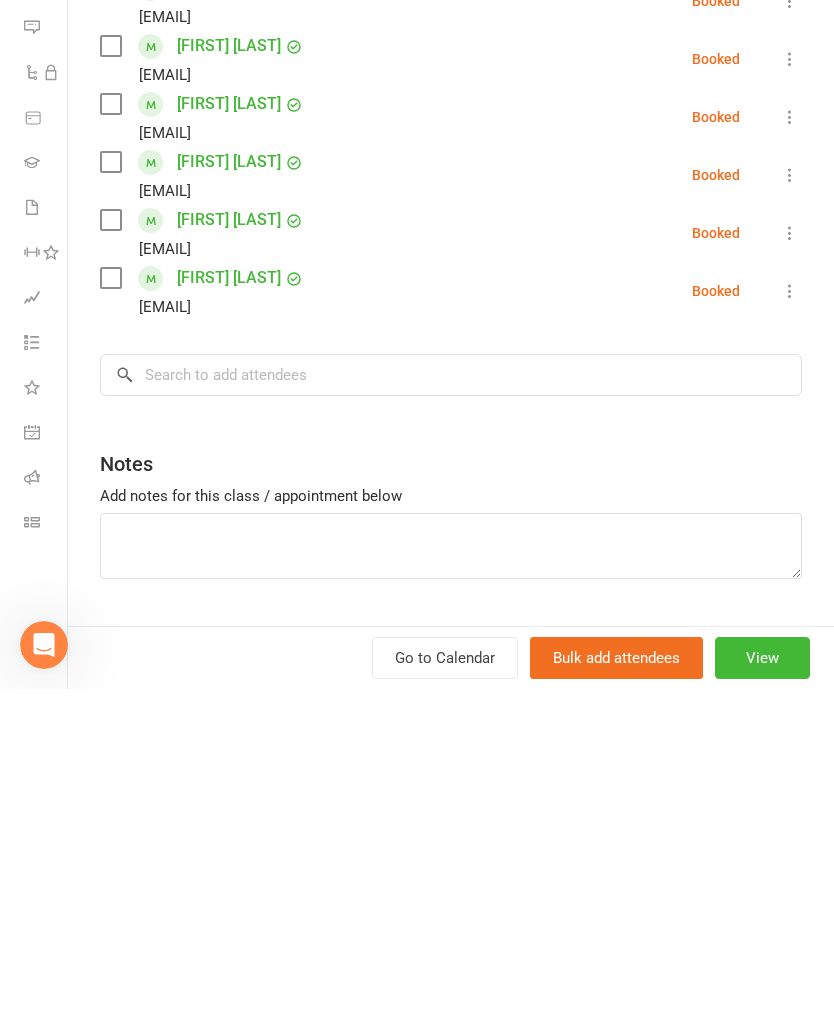 scroll, scrollTop: 522, scrollLeft: 0, axis: vertical 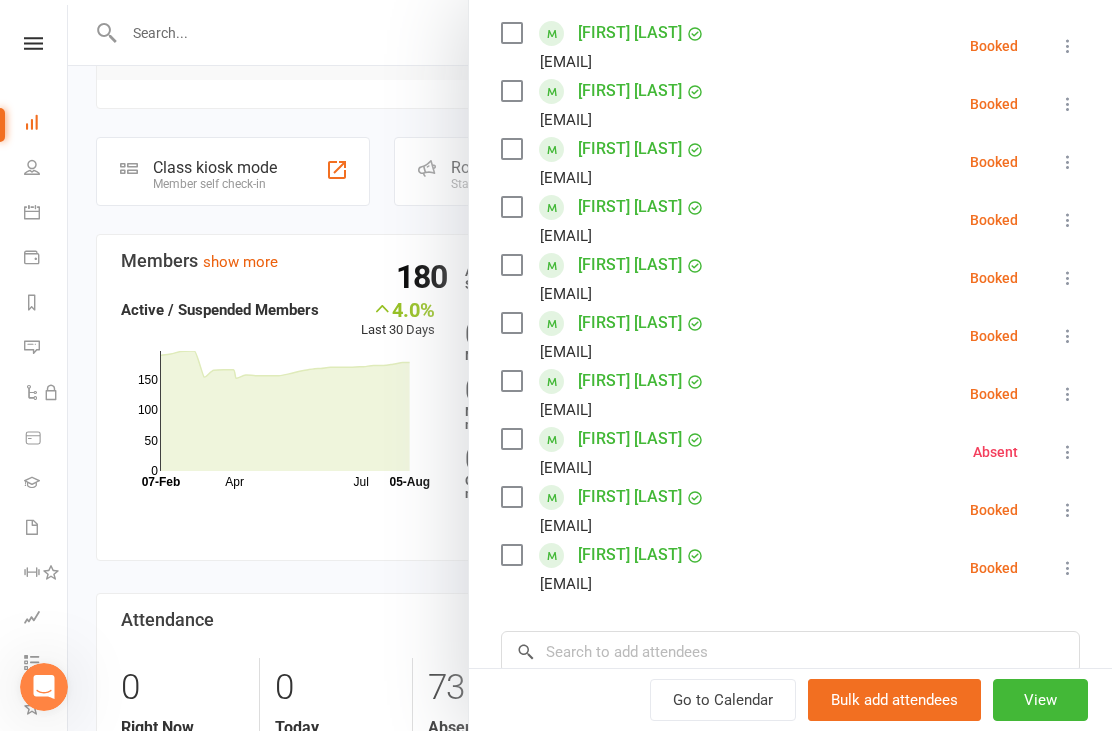 click at bounding box center [1068, 510] 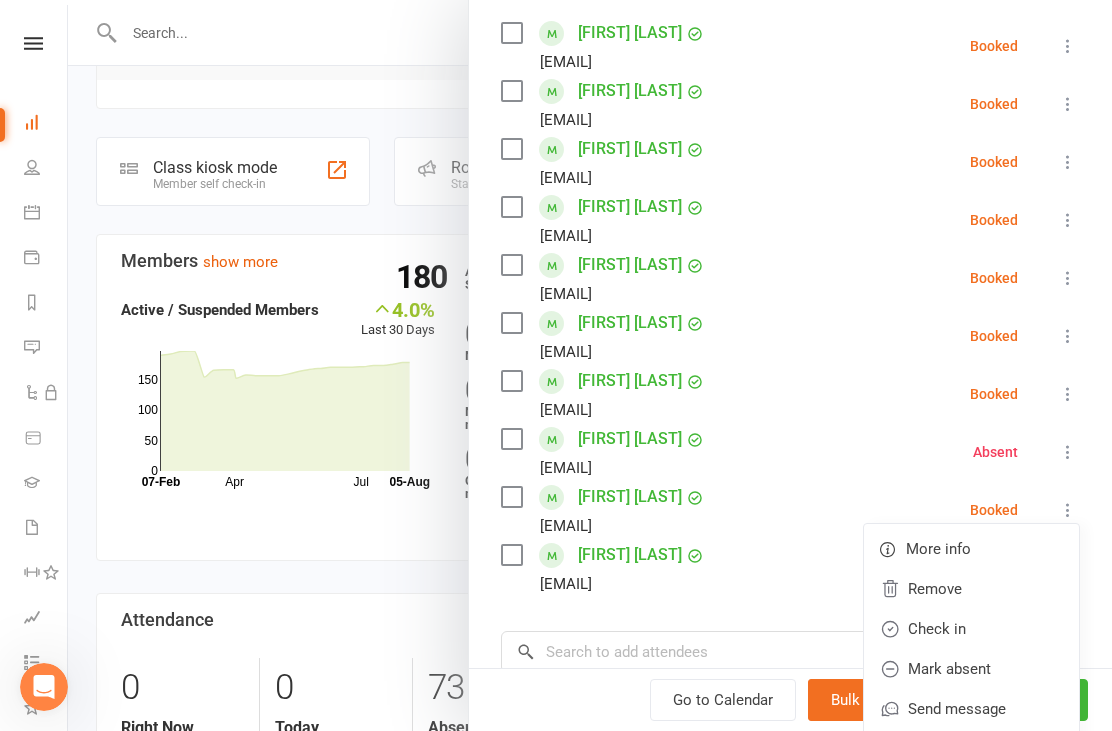 click on "Check in" at bounding box center (971, 629) 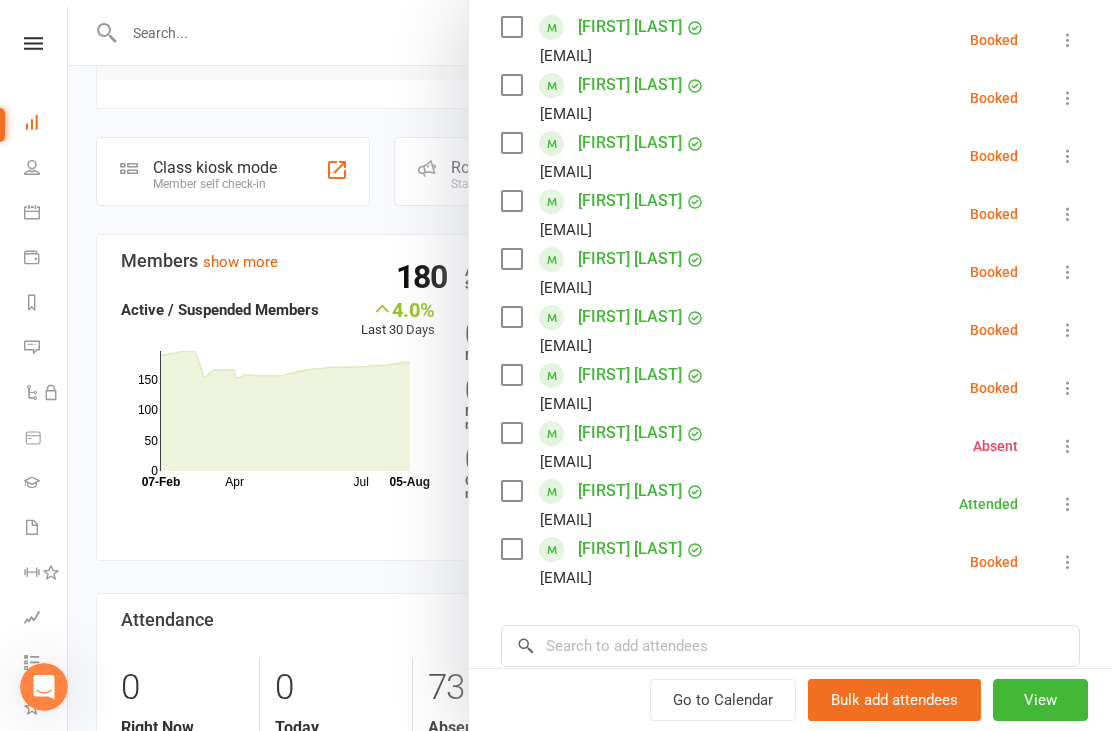 scroll, scrollTop: 362, scrollLeft: 0, axis: vertical 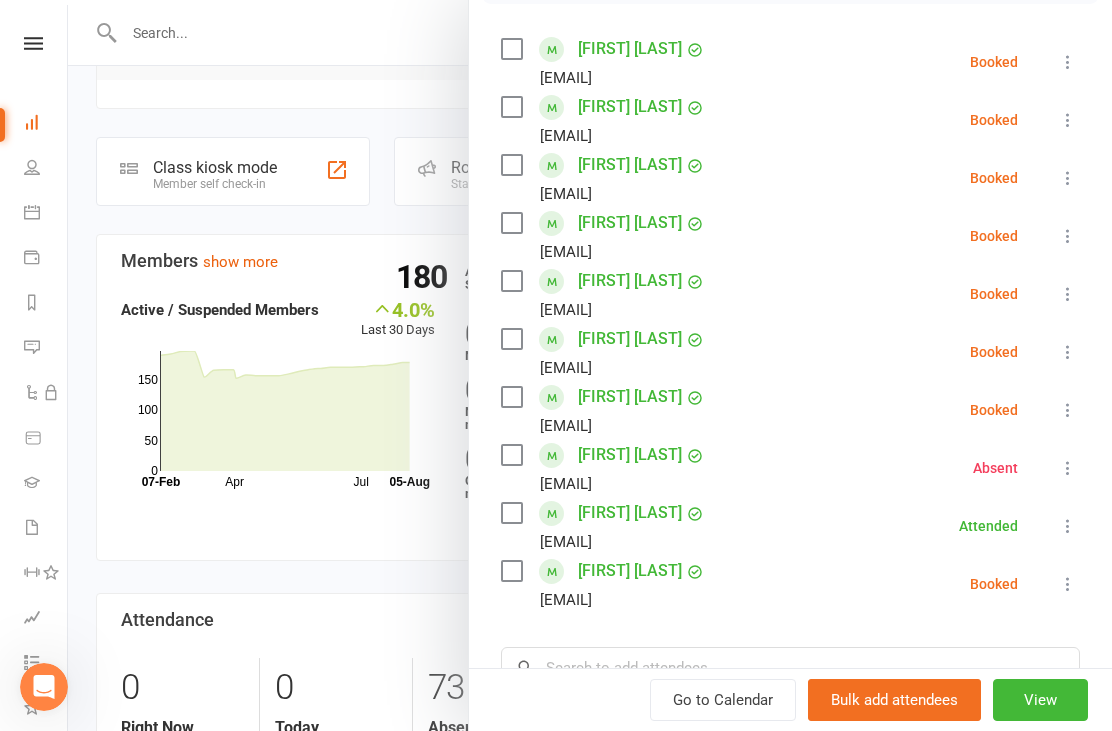 click at bounding box center [1068, 352] 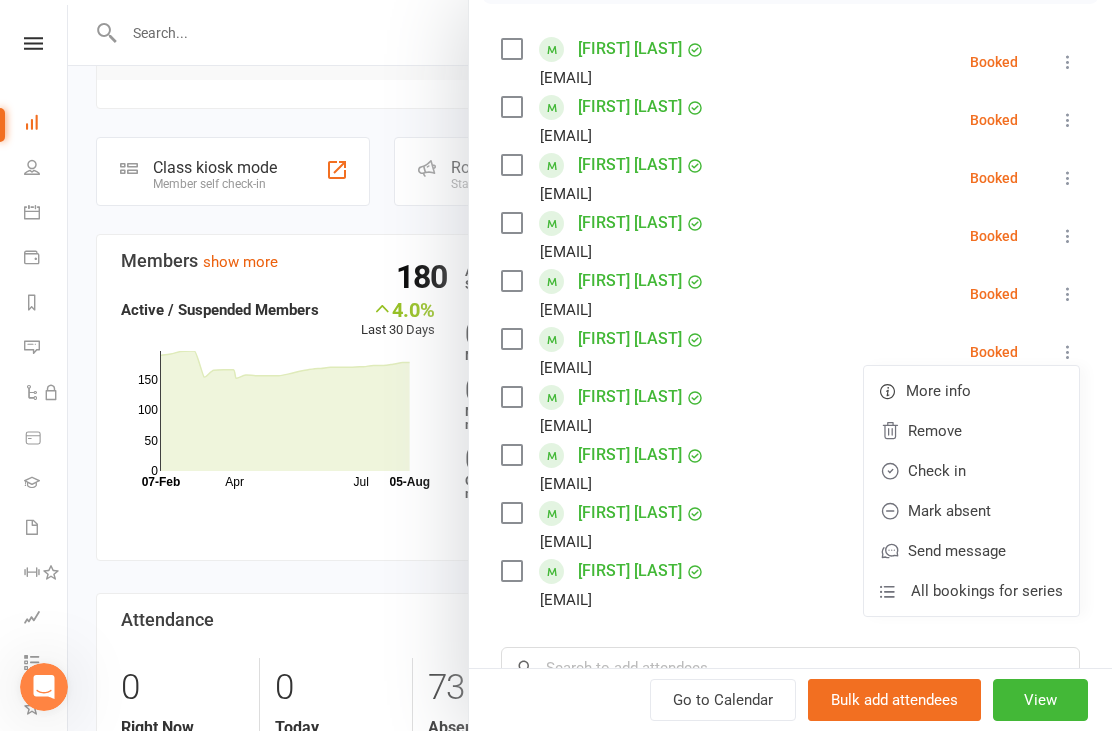 click on "Check in" at bounding box center [971, 471] 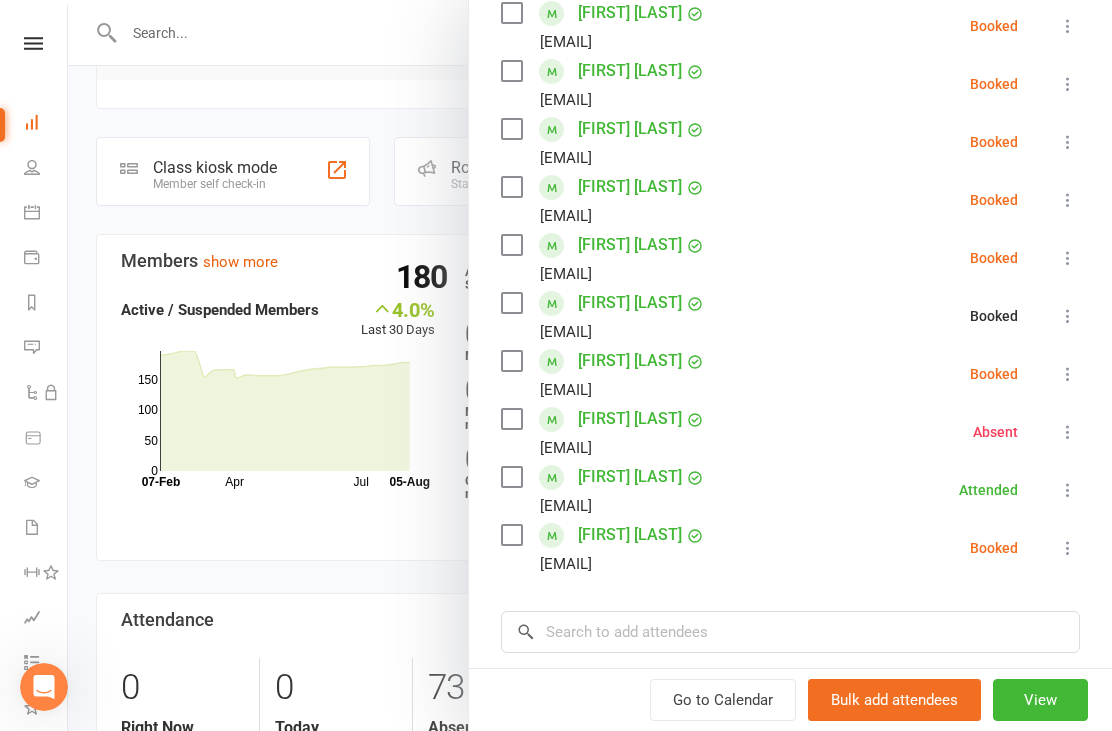 scroll, scrollTop: 383, scrollLeft: 0, axis: vertical 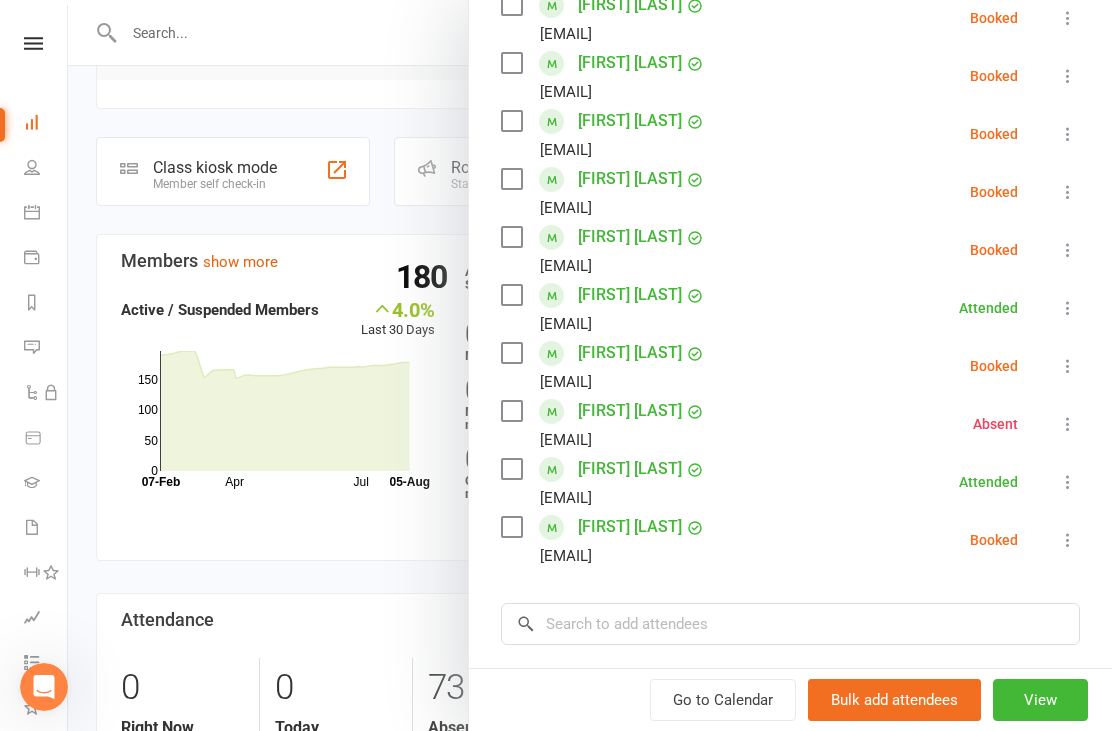 click at bounding box center [1068, 192] 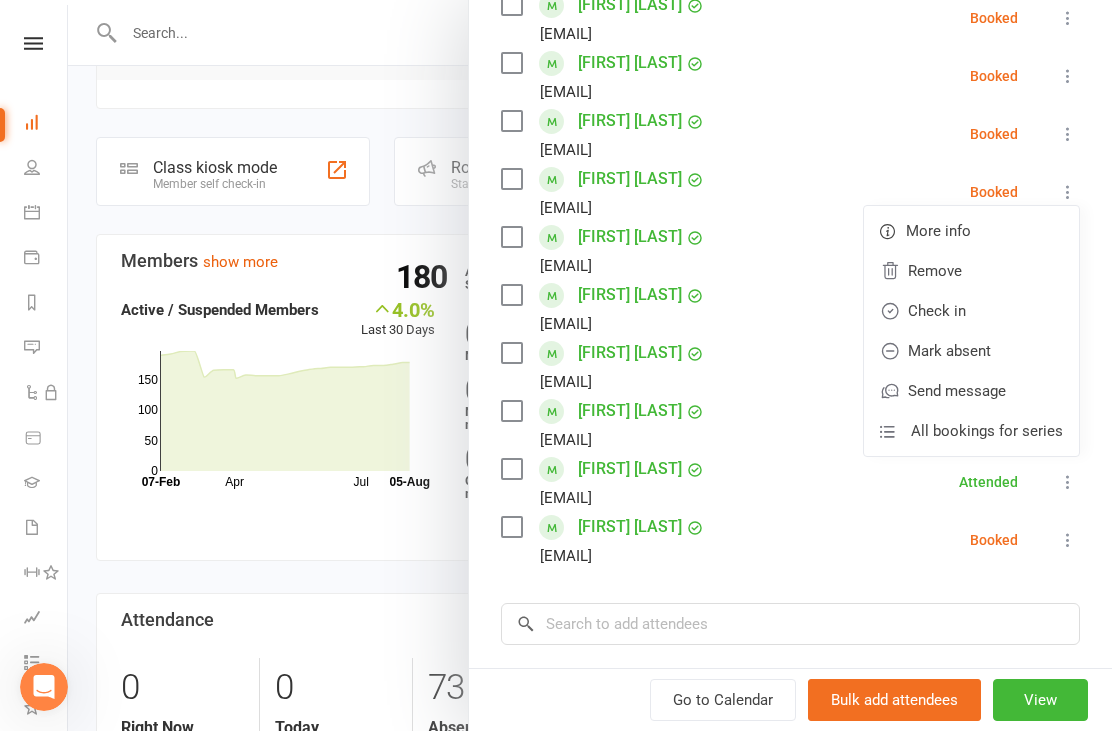 click on "Check in" at bounding box center (971, 311) 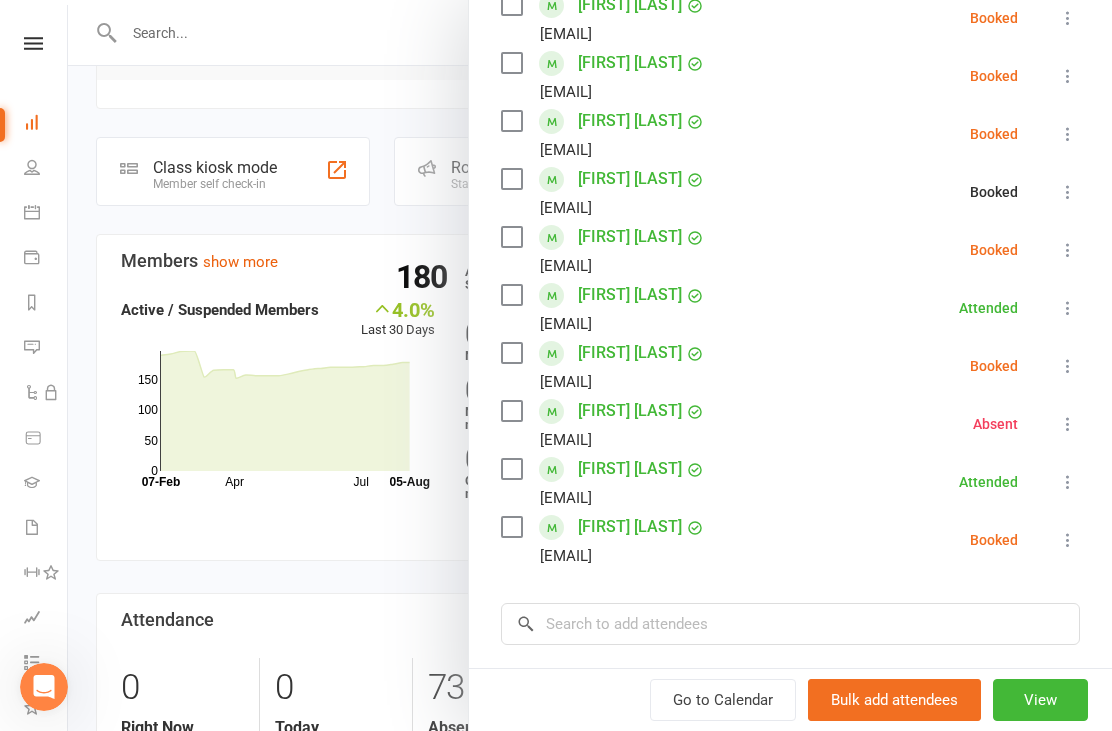 scroll, scrollTop: 384, scrollLeft: 0, axis: vertical 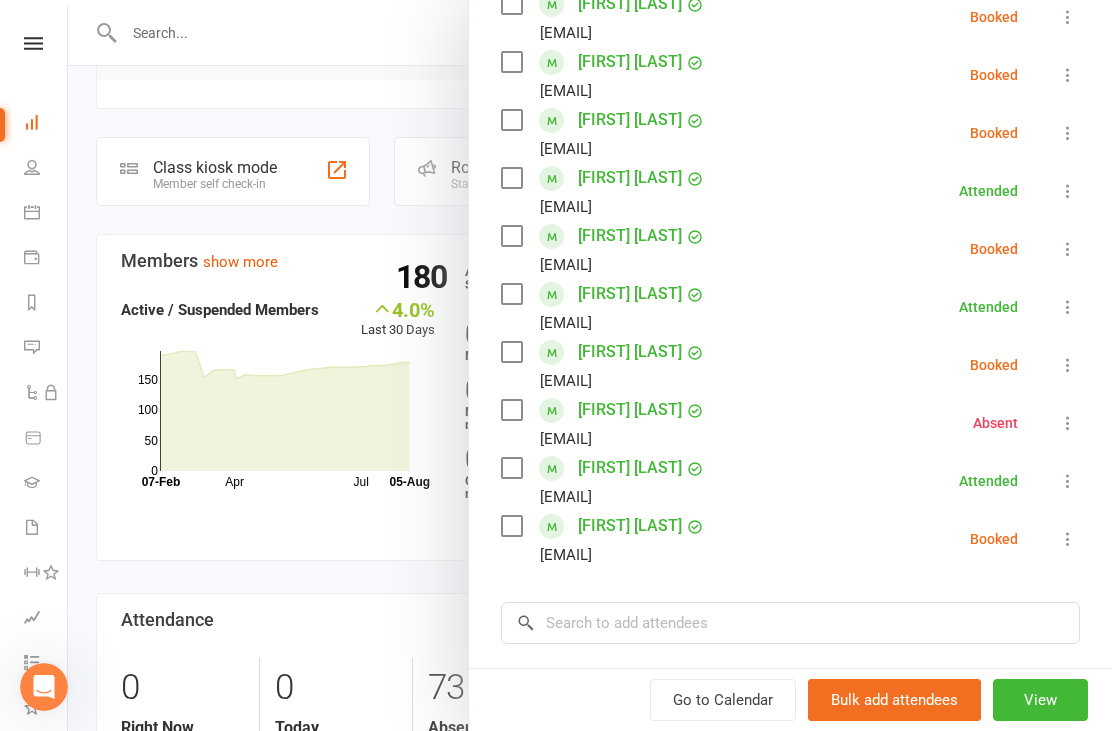 click at bounding box center (1068, 539) 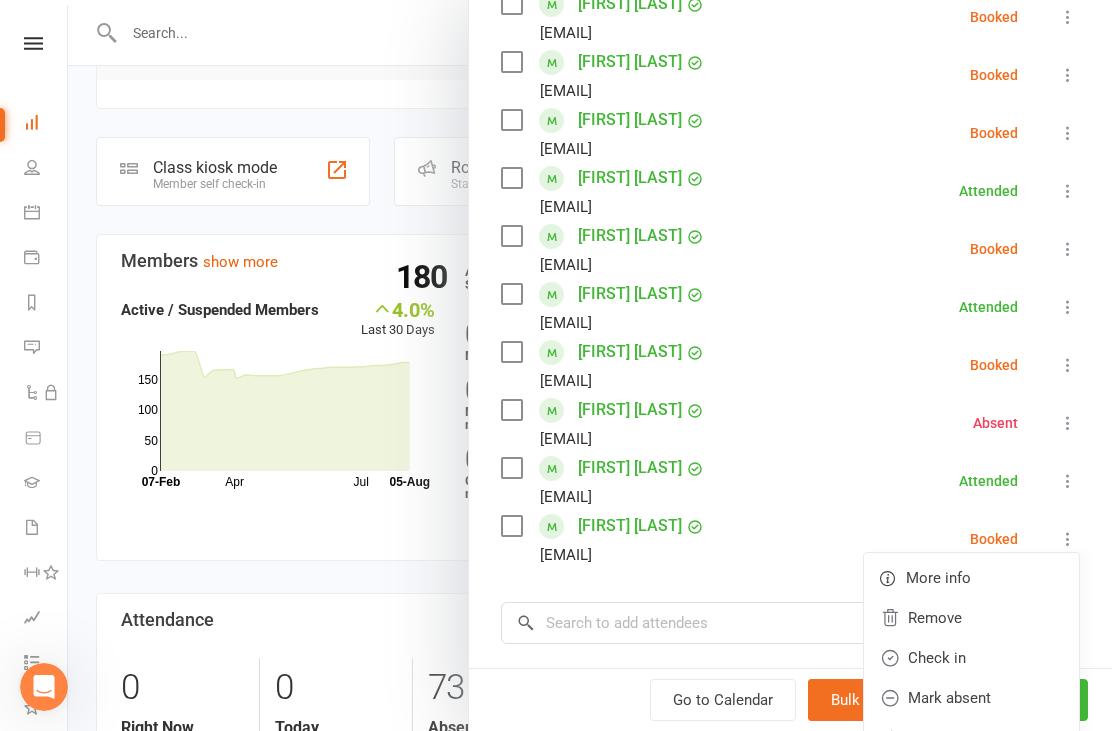click on "Check in" at bounding box center (971, 658) 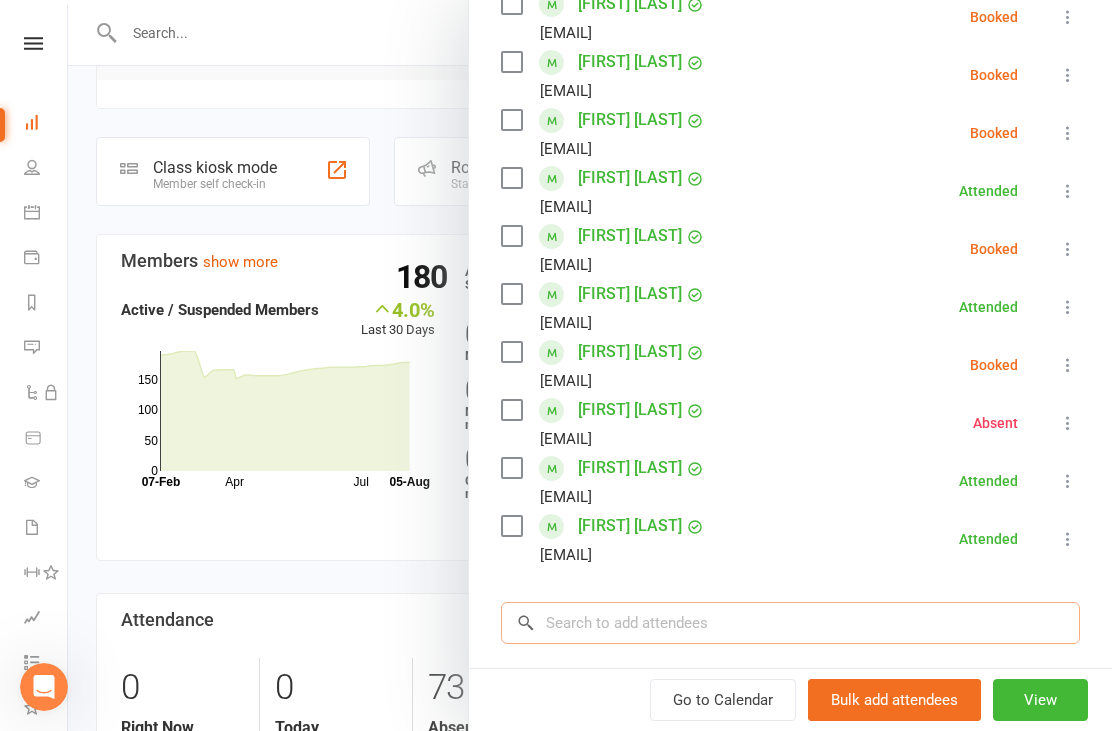 type on "'" 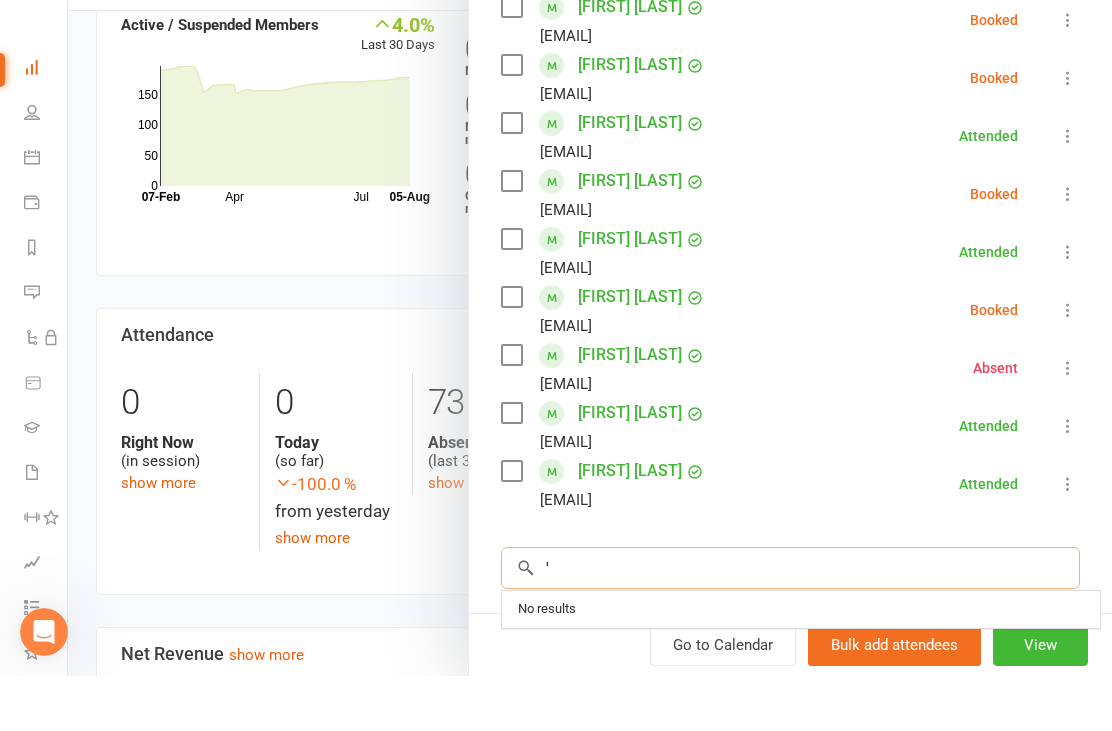 scroll, scrollTop: 949, scrollLeft: 0, axis: vertical 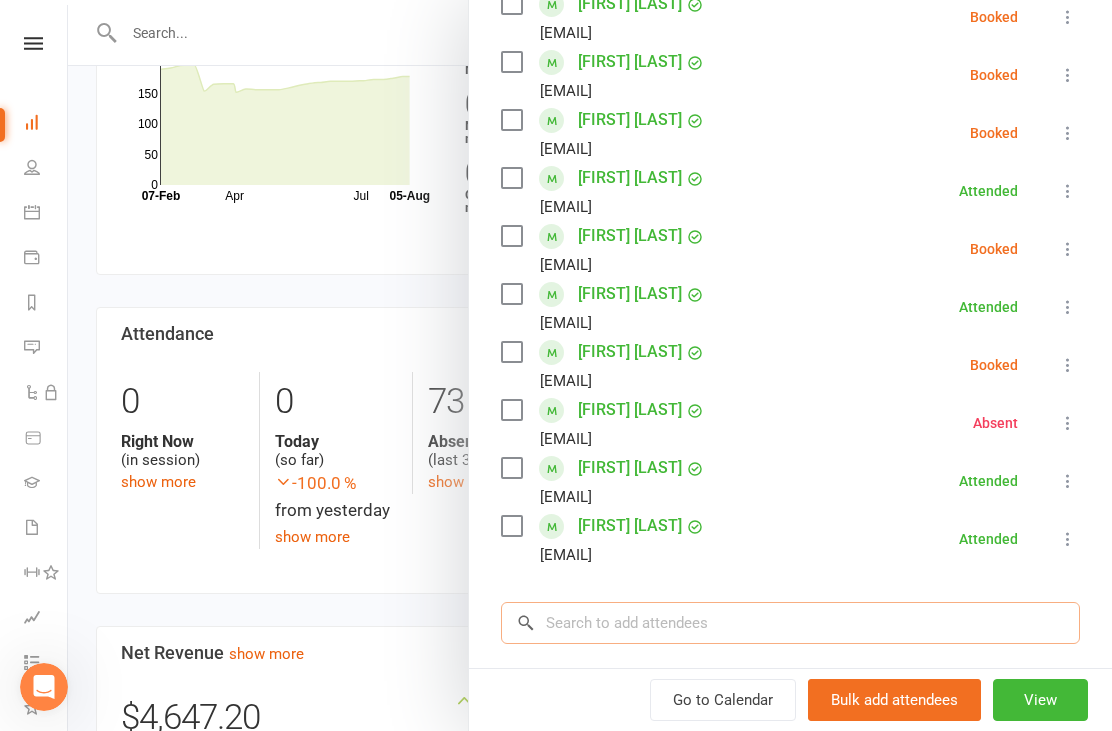 type on "." 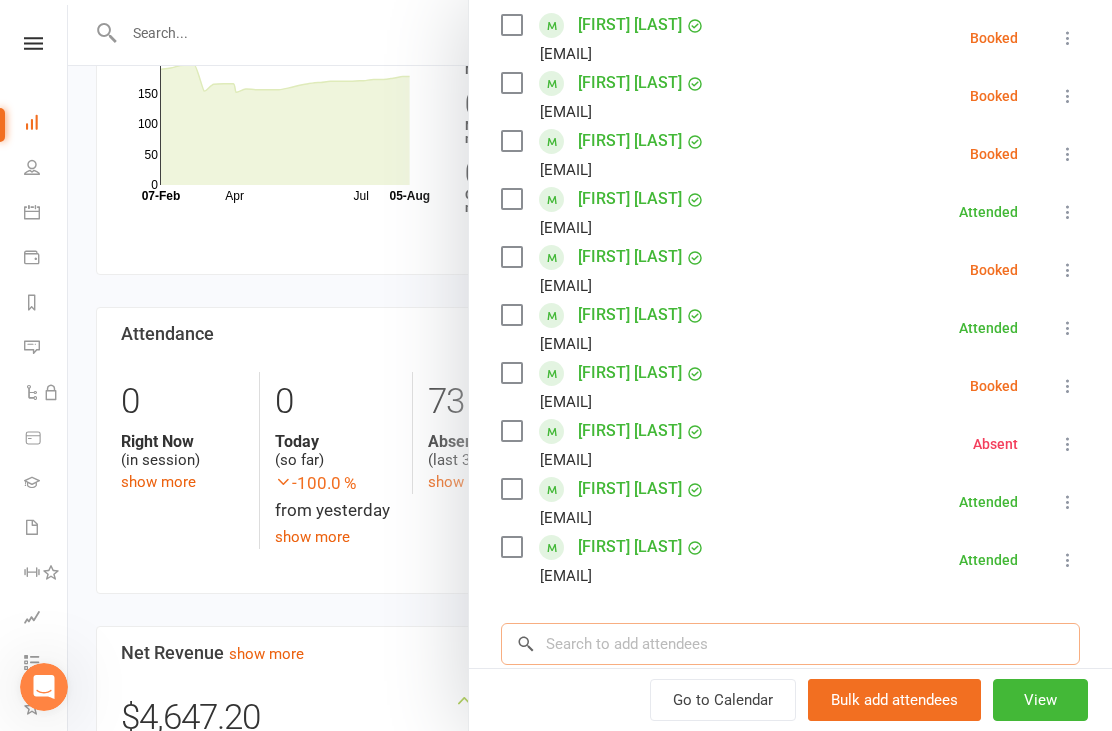 scroll, scrollTop: 361, scrollLeft: 0, axis: vertical 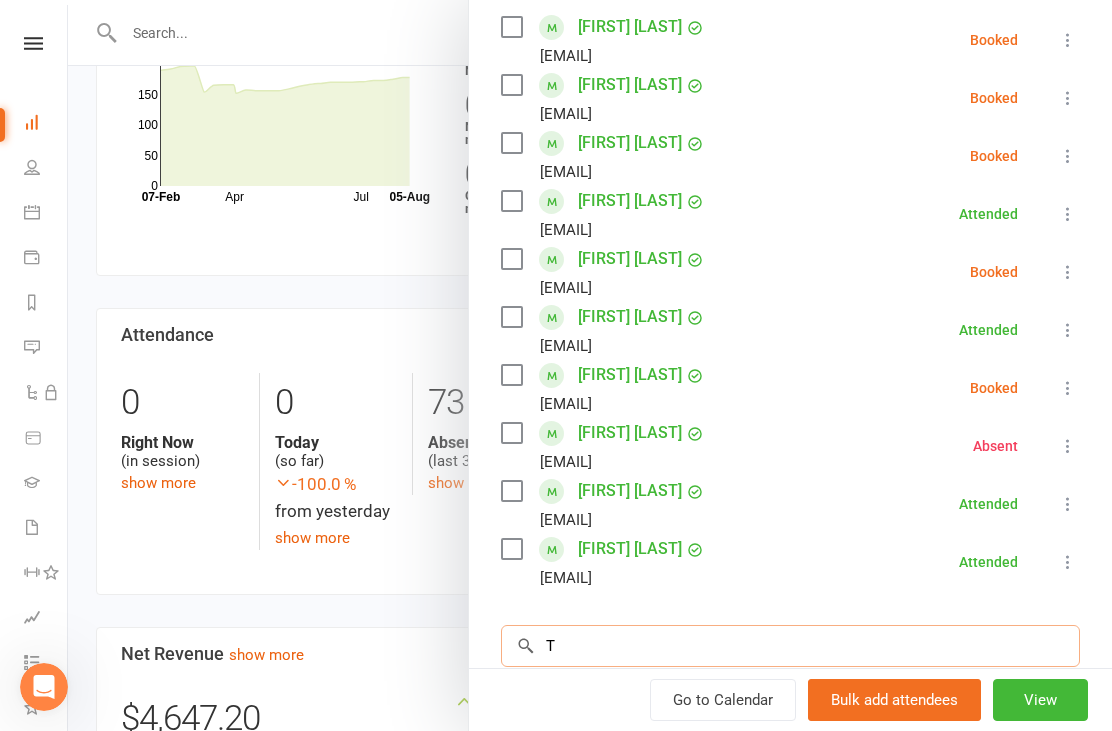 type on "T" 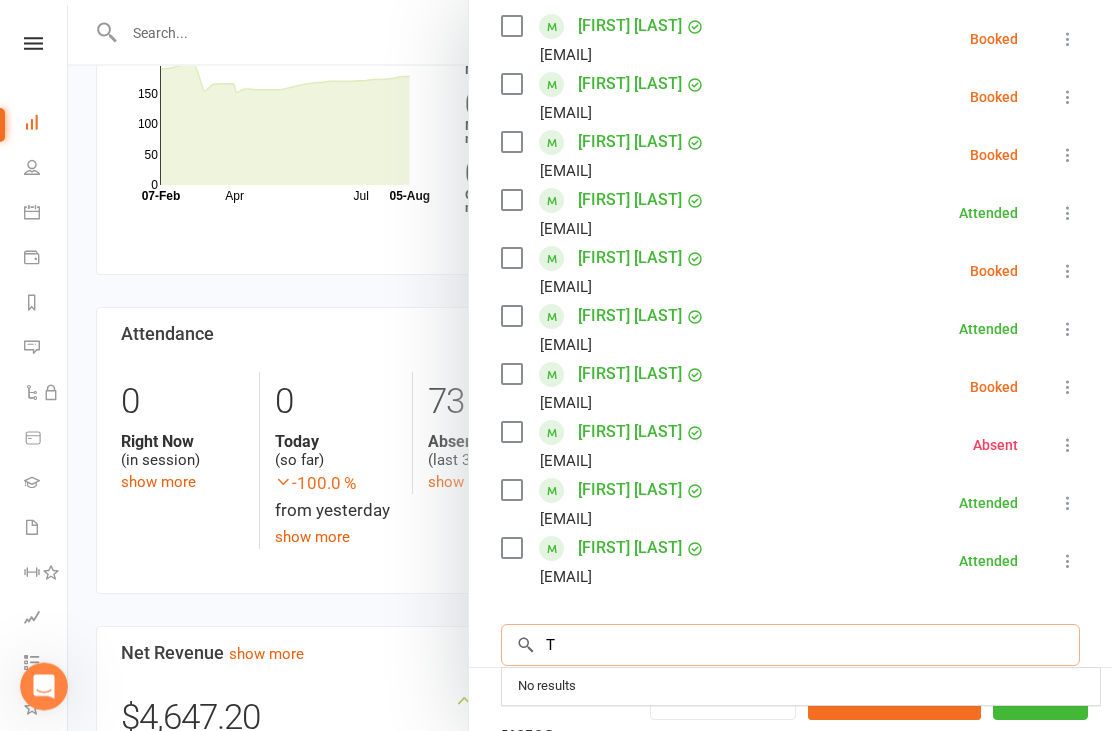 scroll, scrollTop: 949, scrollLeft: 0, axis: vertical 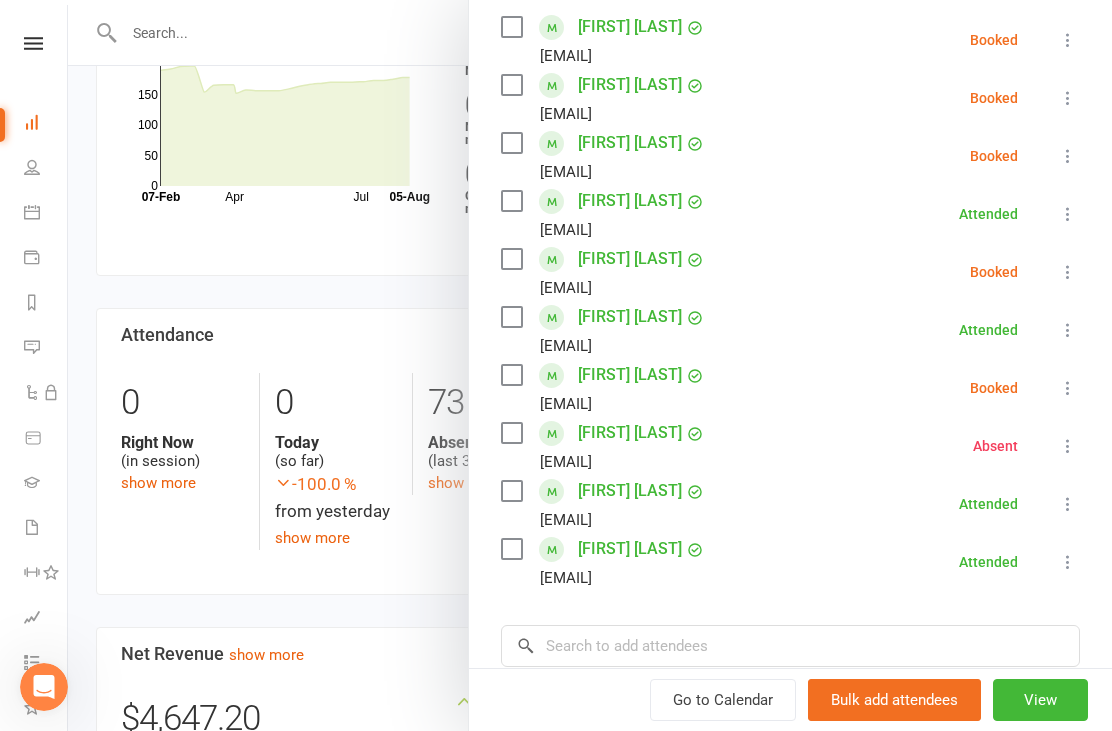 click on "Class kiosk mode  Roll call  3:45 PM - 4:30 PM, Tuesday, August, 5, 2025 with [FIRST] [LAST]  at  Spektrum HQ  Attendees  10  places booked 20  places available Sort by  Last name  First name  Booking created    [FIRST] [LAST]  [EMAIL] Booked More info  Remove  Check in  Mark absent  Send message  All bookings for series    [FIRST] [LAST]  [EMAIL] Booked More info  Remove  Check in  Mark absent  Send message  All bookings for series    [FIRST] [LAST]  [EMAIL] Booked More info  Remove  Check in  Mark absent  Send message  All bookings for series    [FIRST] [LAST]  [EMAIL] Attended More info  Remove  Mark absent  Undo check-in  Send message  All bookings for series    [FIRST] [LAST]  [EMAIL] Booked More info  Remove  Check in  Mark absent  Send message  All bookings for series    [FIRST] [LAST]  [EMAIL] Attended More info  Remove  Mark absent  Undo check-in  Send message  All bookings for series    [FIRST] [LAST]  Booked More info" at bounding box center [790, 337] 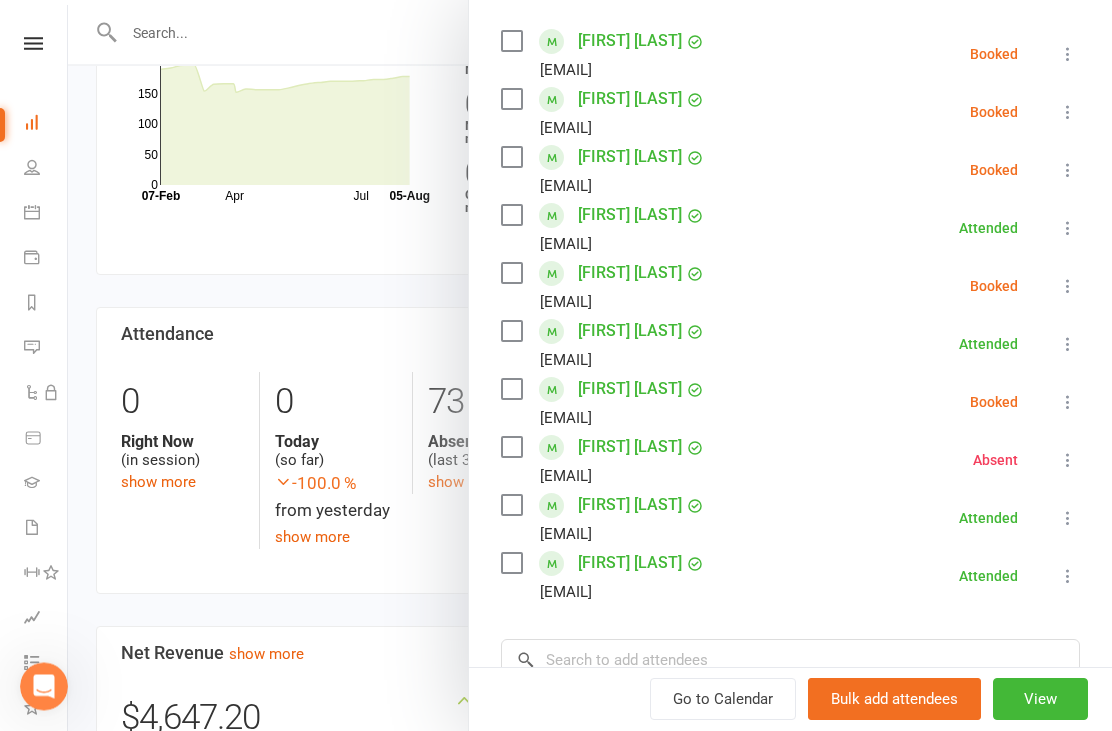 scroll, scrollTop: 352, scrollLeft: 0, axis: vertical 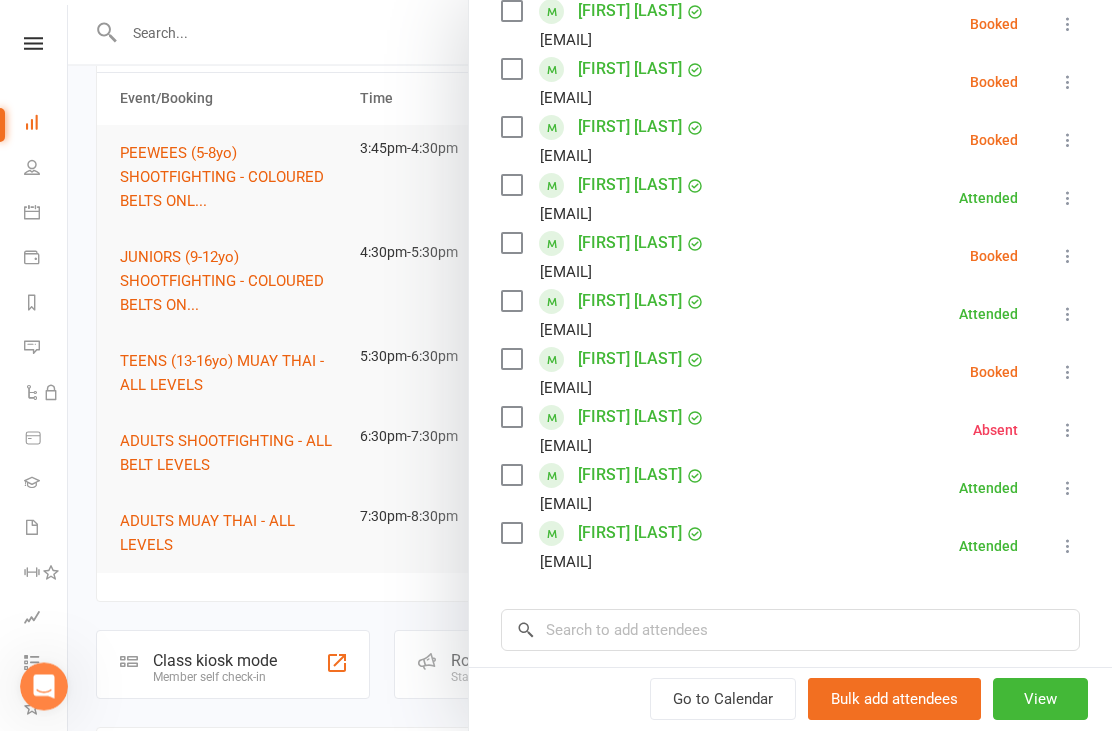 click at bounding box center [1068, 141] 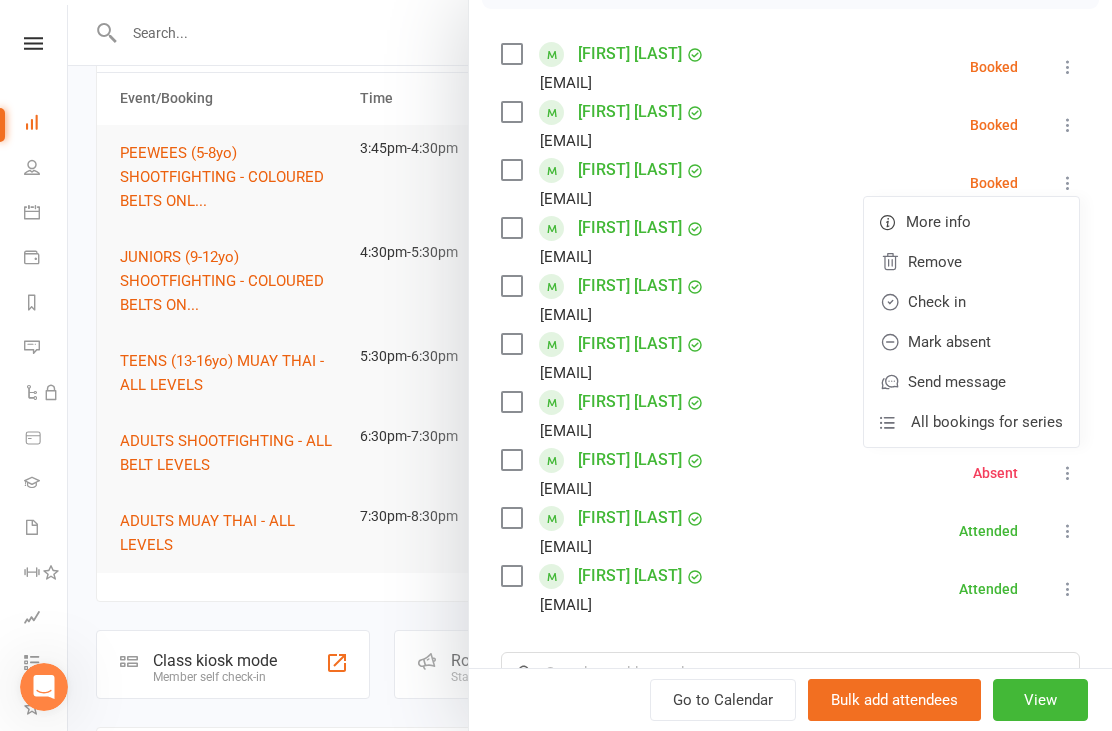 scroll, scrollTop: 333, scrollLeft: 0, axis: vertical 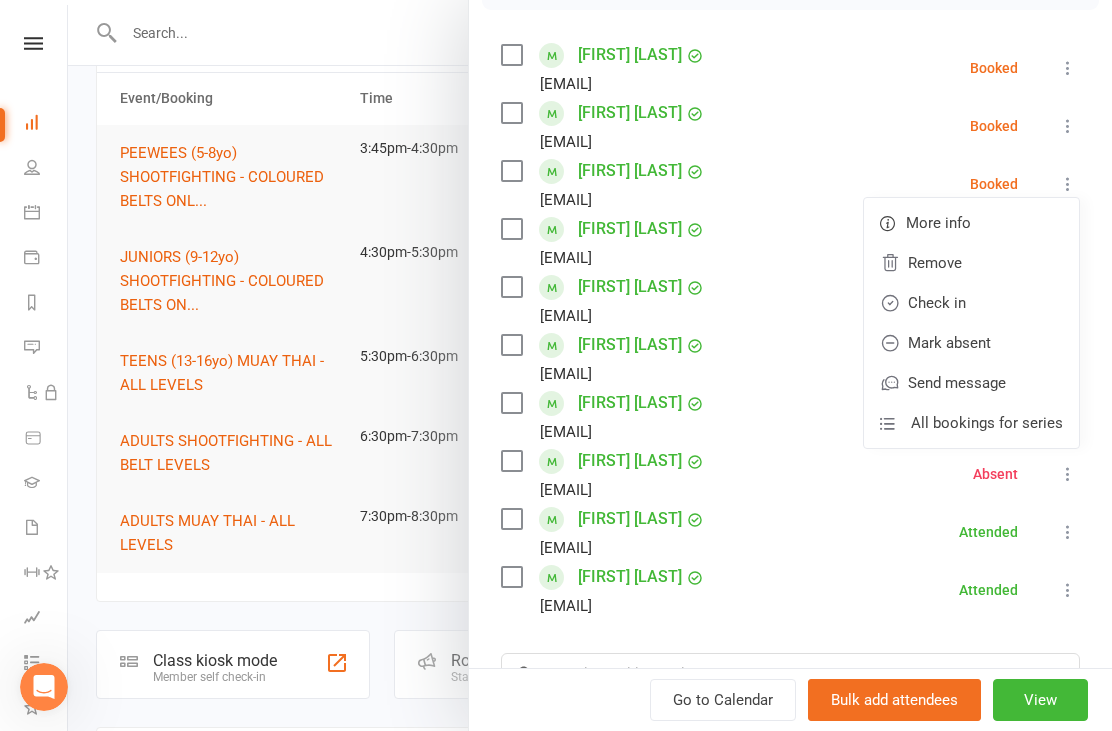 click on "Class kiosk mode  Roll call  3:45 PM - 4:30 PM, Tuesday, August, 5, 2025 with [FIRST] [LAST]  at  Spektrum HQ  Attendees  10  places booked 20  places available Sort by  Last name  First name  Booking created    [FIRST] [LAST]  [EMAIL] Booked More info  Remove  Check in  Mark absent  Send message  All bookings for series    [FIRST] [LAST]  [EMAIL] Booked More info  Remove  Check in  Mark absent  Send message  All bookings for series    [FIRST] [LAST]  [EMAIL] Booked More info  Remove  Check in  Mark absent  Send message  All bookings for series    [FIRST] [LAST]  [EMAIL] Attended More info  Remove  Mark absent  Undo check-in  Send message  All bookings for series    [FIRST] [LAST]  [EMAIL] Booked More info  Remove  Check in  Mark absent  Send message  All bookings for series    [FIRST] [LAST]  [EMAIL] Attended More info  Remove  Mark absent  Undo check-in  Send message  All bookings for series    [FIRST] [LAST]  Booked More info" at bounding box center (790, 365) 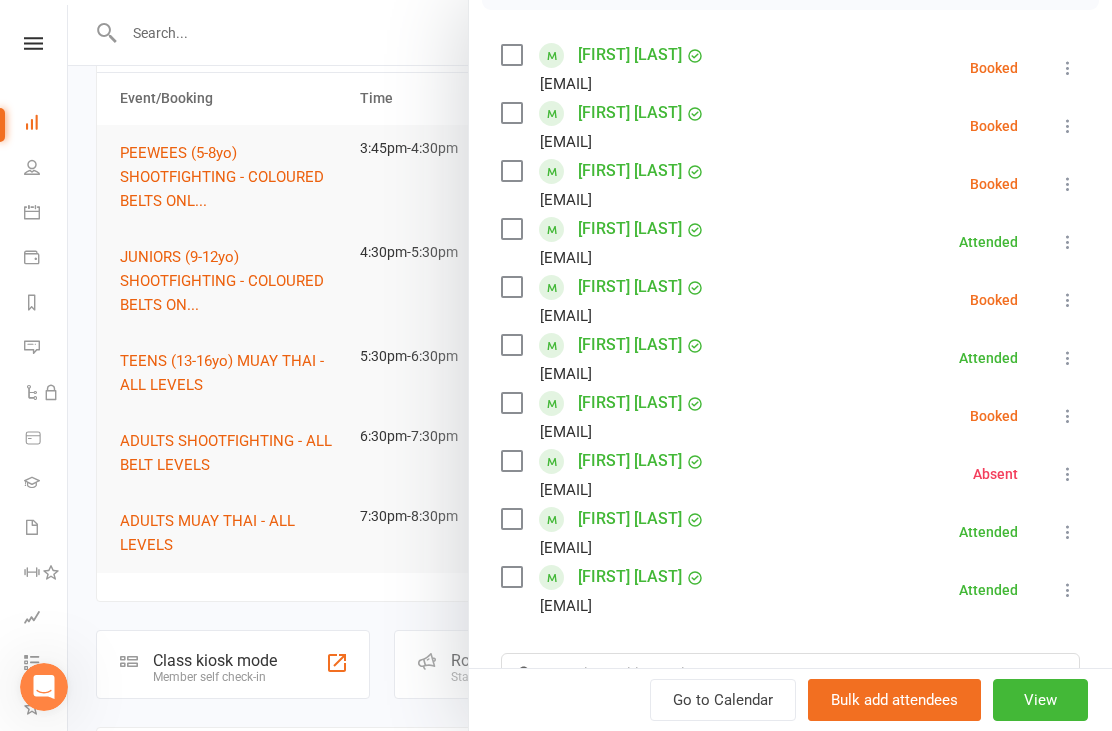 click at bounding box center [1068, 126] 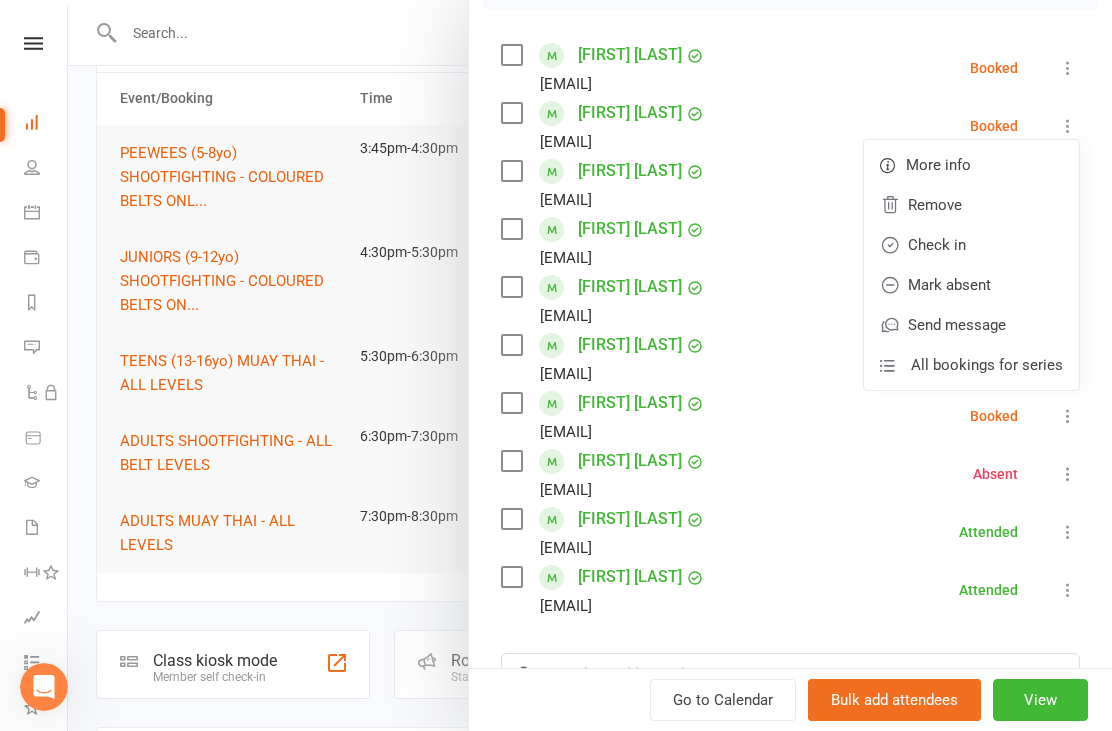 click on "Class kiosk mode  Roll call  3:45 PM - 4:30 PM, Tuesday, August, 5, 2025 with [FIRST] [LAST]  at  Spektrum HQ  Attendees  10  places booked 20  places available Sort by  Last name  First name  Booking created    [FIRST] [LAST]  [EMAIL] Booked More info  Remove  Check in  Mark absent  Send message  All bookings for series    [FIRST] [LAST]  [EMAIL] Booked More info  Remove  Check in  Mark absent  Send message  All bookings for series    [FIRST] [LAST]  [EMAIL] Booked More info  Remove  Check in  Mark absent  Send message  All bookings for series    [FIRST] [LAST]  [EMAIL] Attended More info  Remove  Mark absent  Undo check-in  Send message  All bookings for series    [FIRST] [LAST]  [EMAIL] Booked More info  Remove  Check in  Mark absent  Send message  All bookings for series    [FIRST] [LAST]  [EMAIL] Attended More info  Remove  Mark absent  Undo check-in  Send message  All bookings for series    [FIRST] [LAST]  Booked More info" at bounding box center [790, 365] 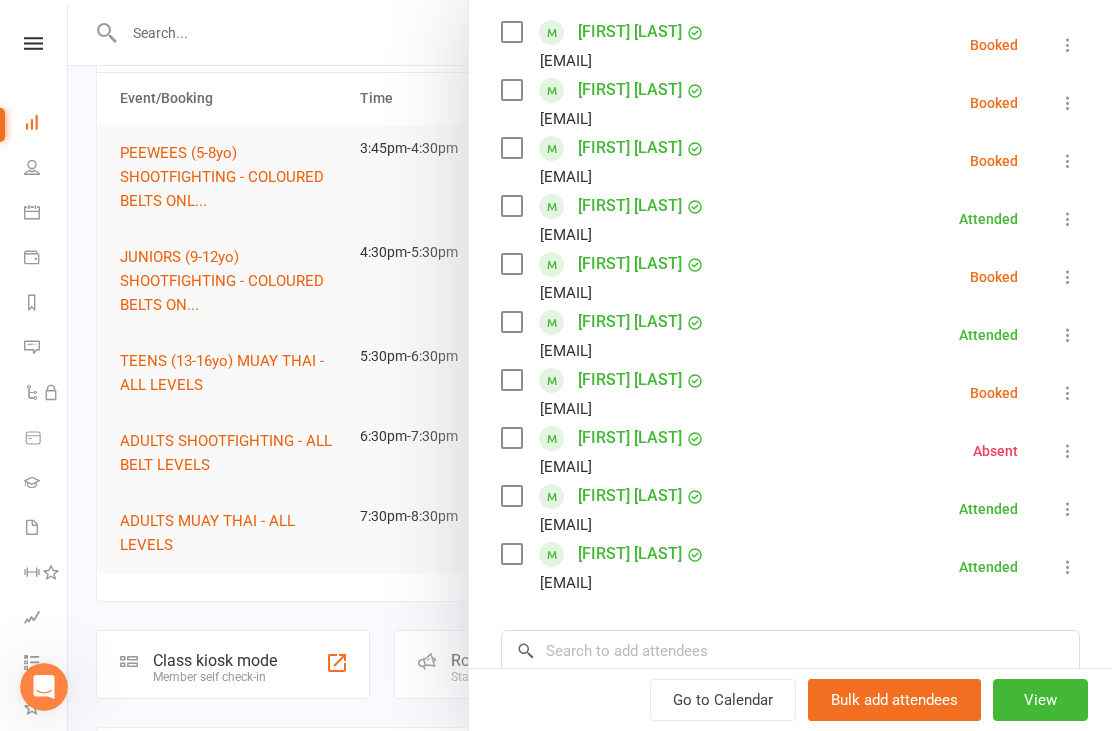 scroll, scrollTop: 355, scrollLeft: 0, axis: vertical 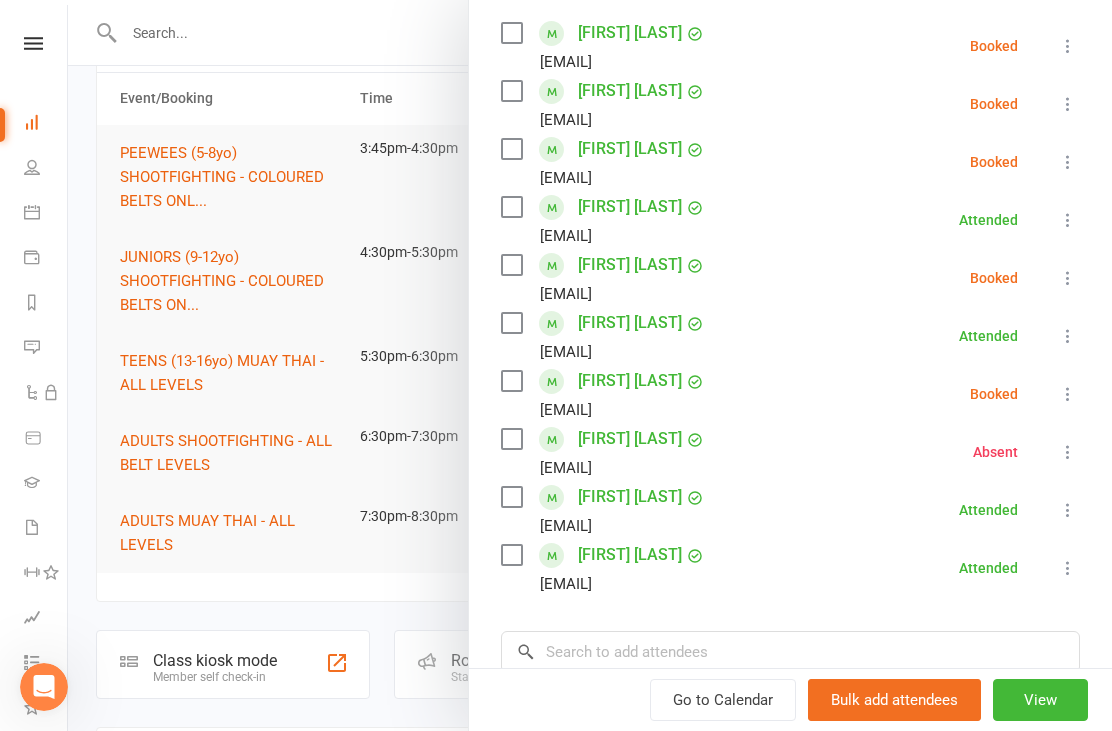 click at bounding box center [1068, 104] 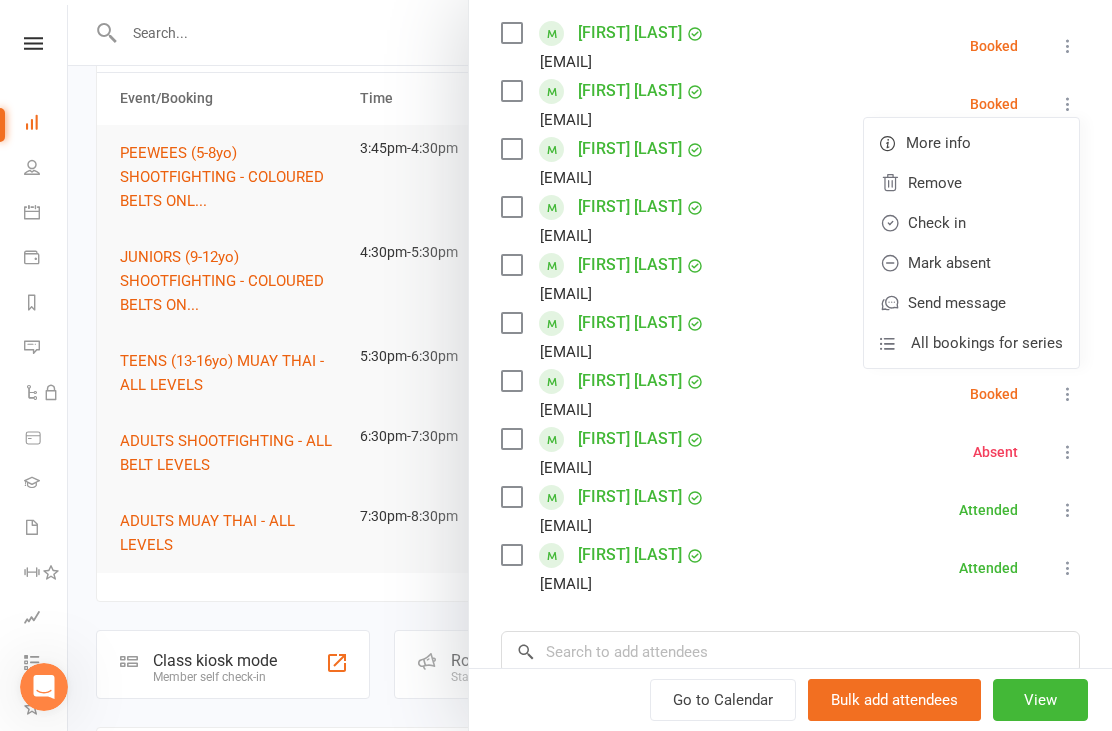 click on "Check in" at bounding box center [971, 223] 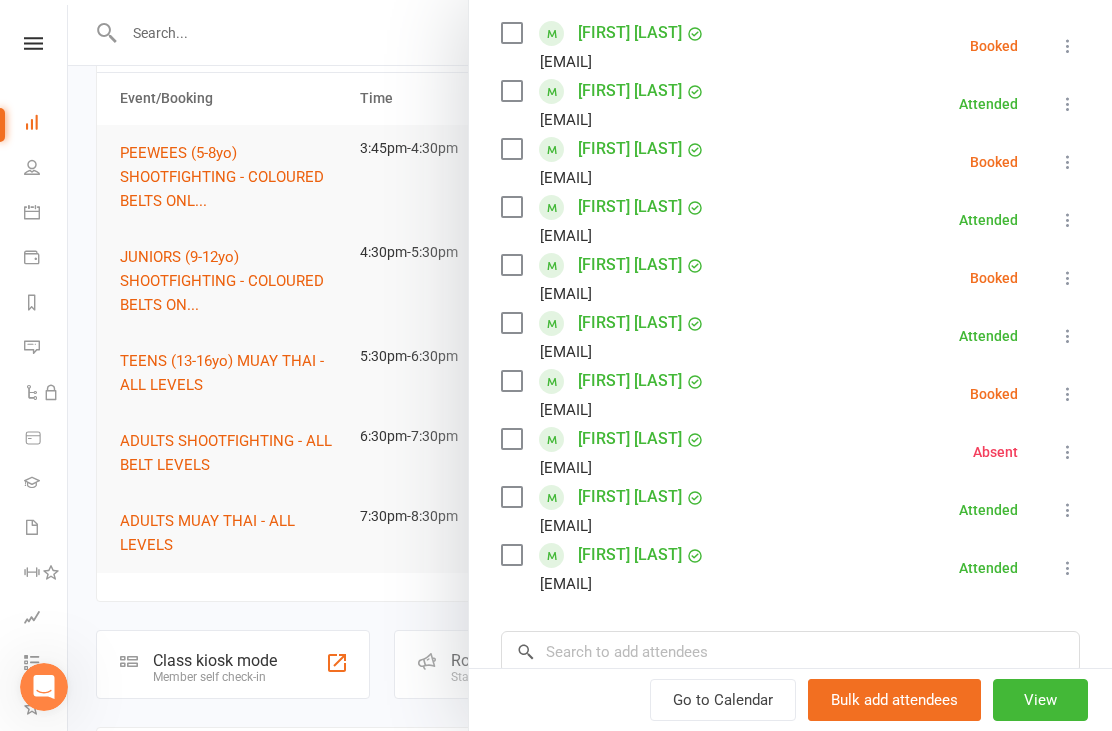 click on "[FIRST] [LAST]" at bounding box center [630, 91] 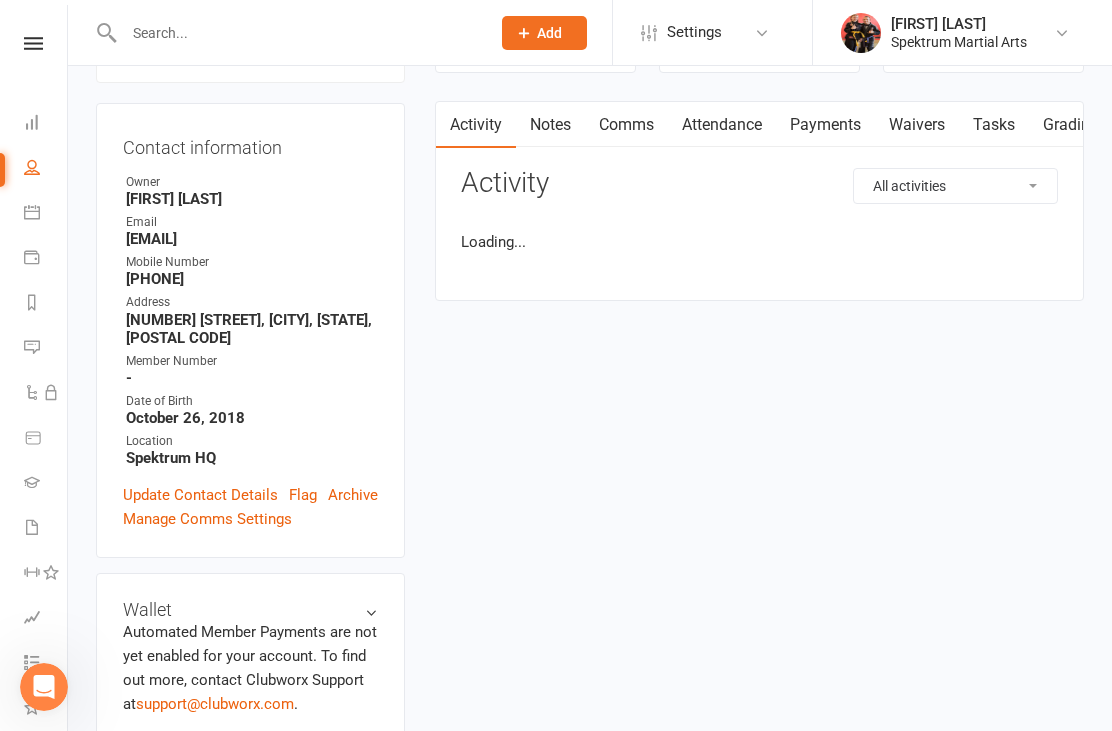 scroll, scrollTop: 0, scrollLeft: 0, axis: both 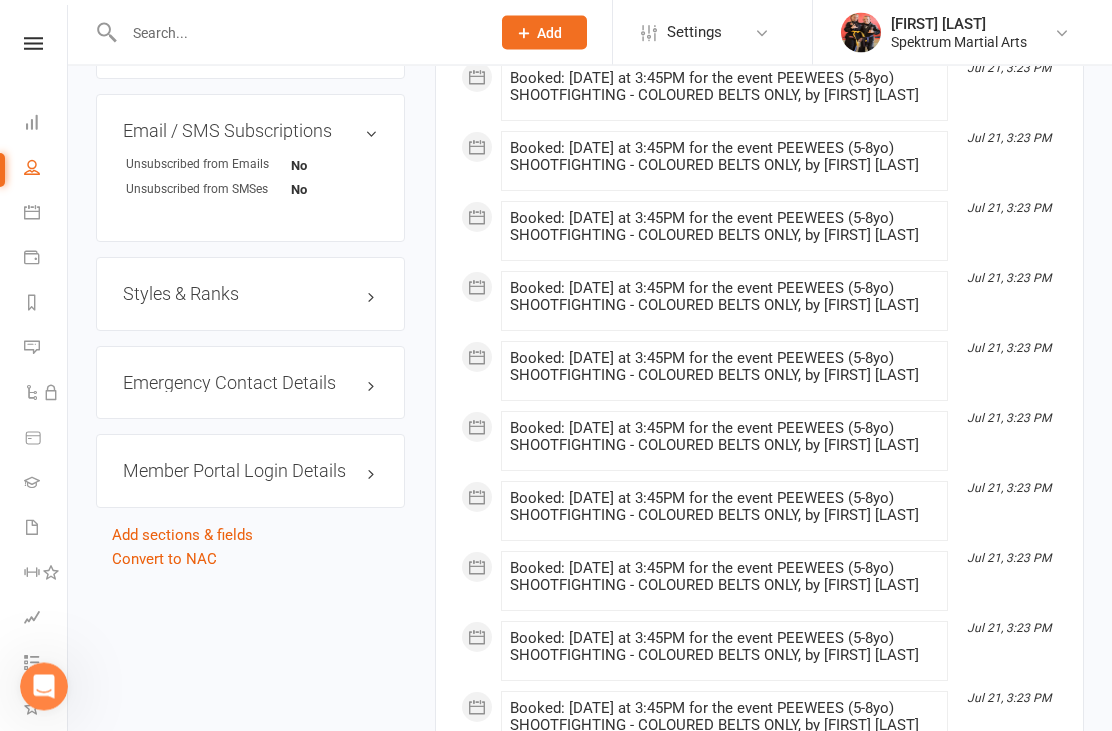 click on "Styles & Ranks" at bounding box center [250, 295] 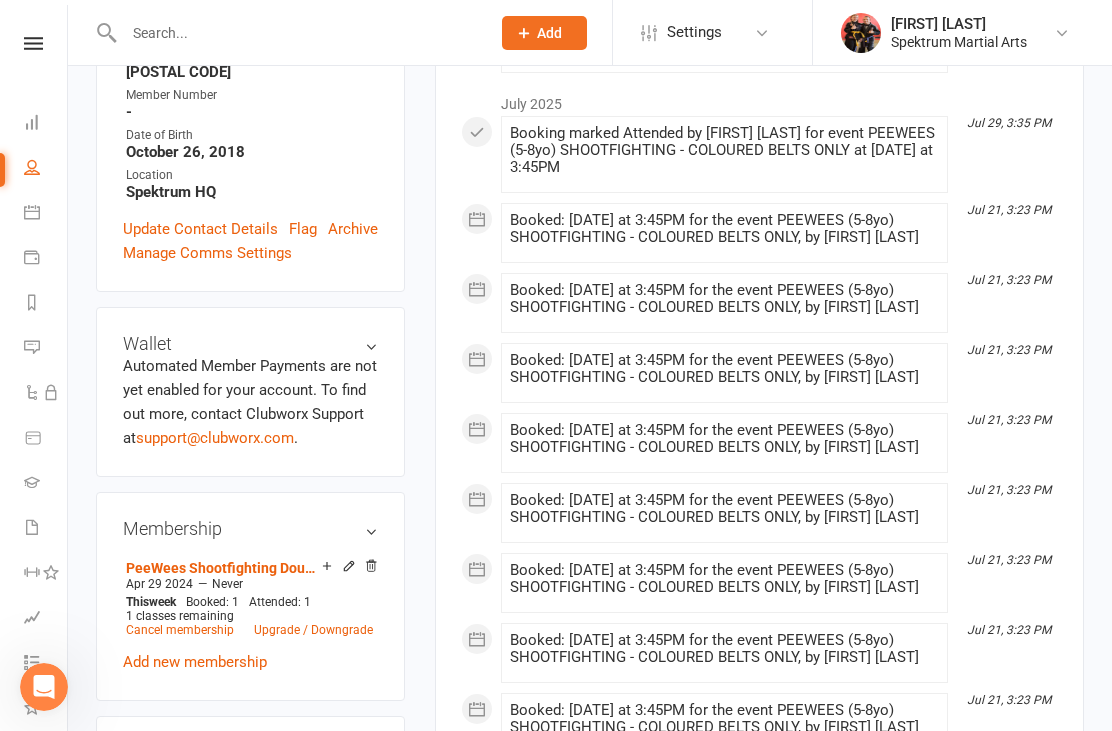 scroll, scrollTop: 0, scrollLeft: 0, axis: both 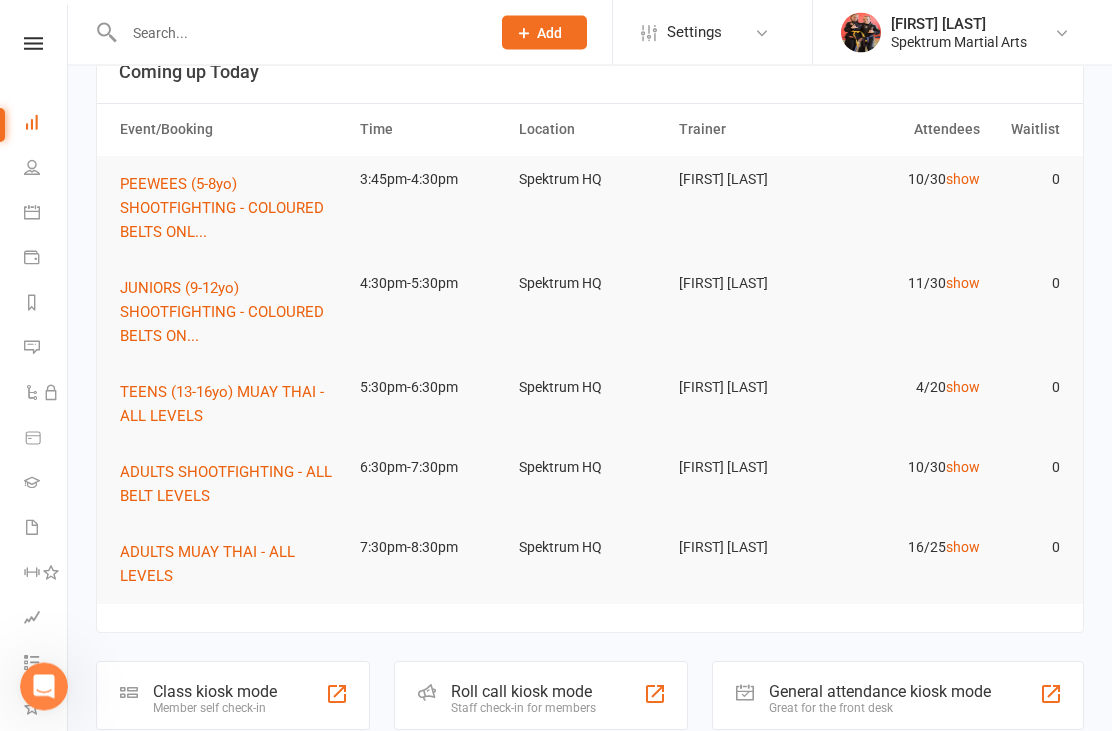 click on "PEEWEES (5-8yo) SHOOTFIGHTING - COLOURED BELTS ONL..." at bounding box center [222, 209] 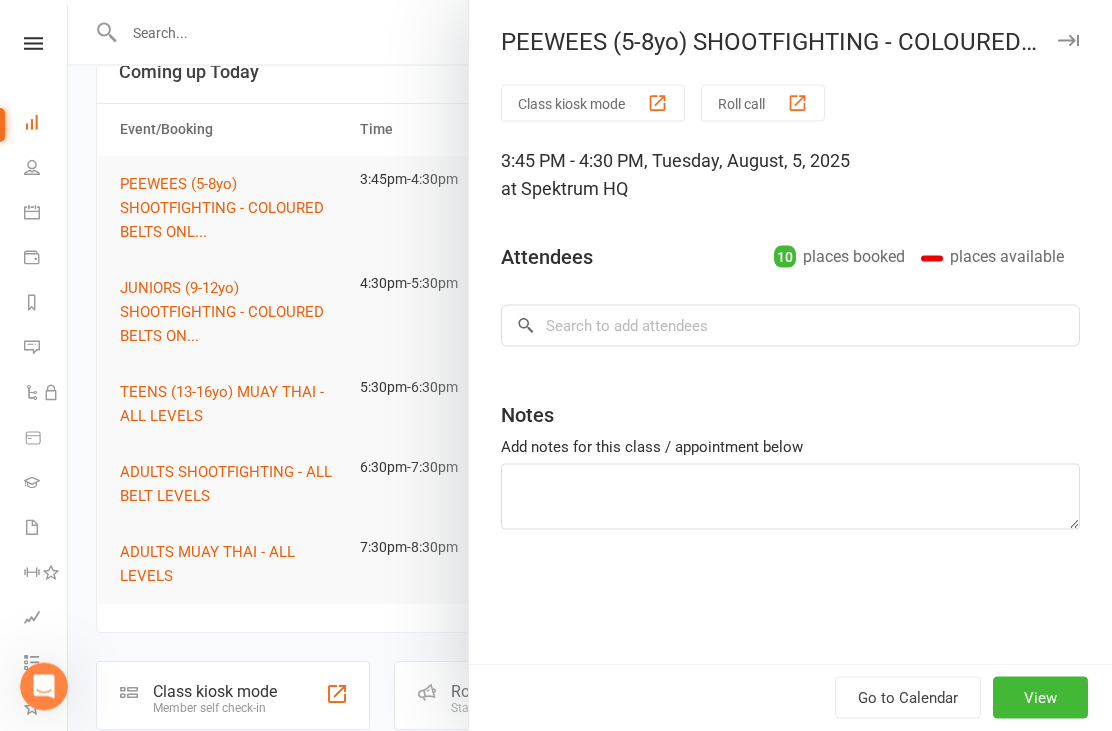 scroll, scrollTop: 139, scrollLeft: 0, axis: vertical 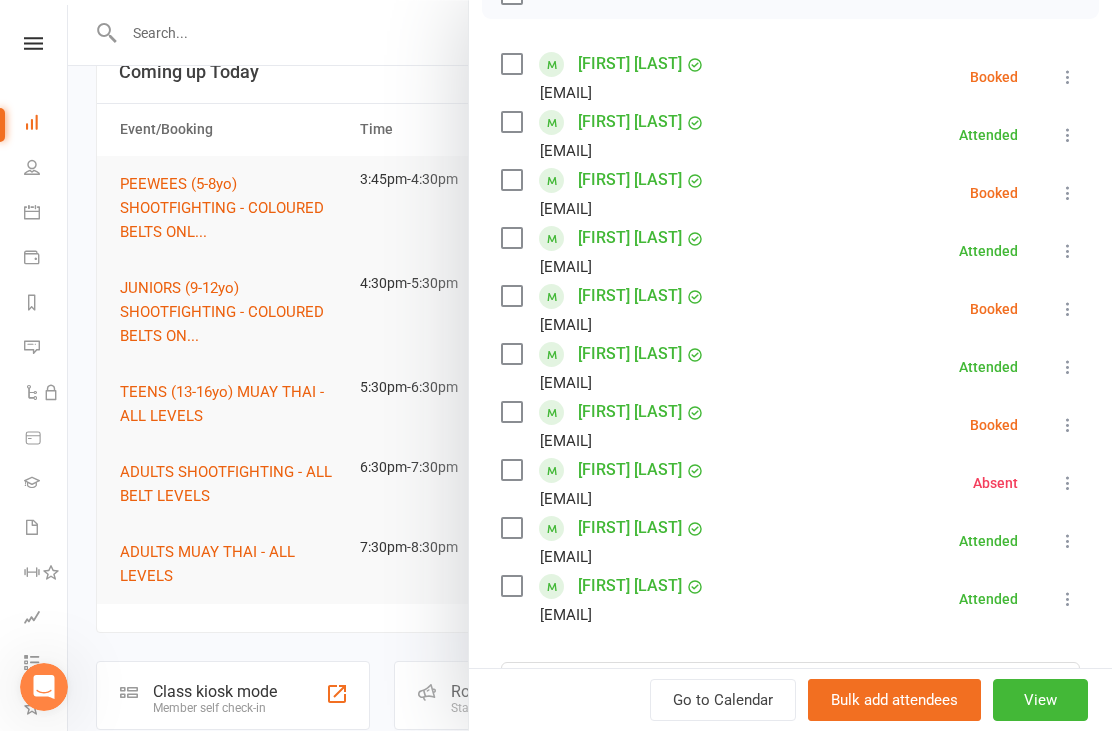 click at bounding box center [1068, 193] 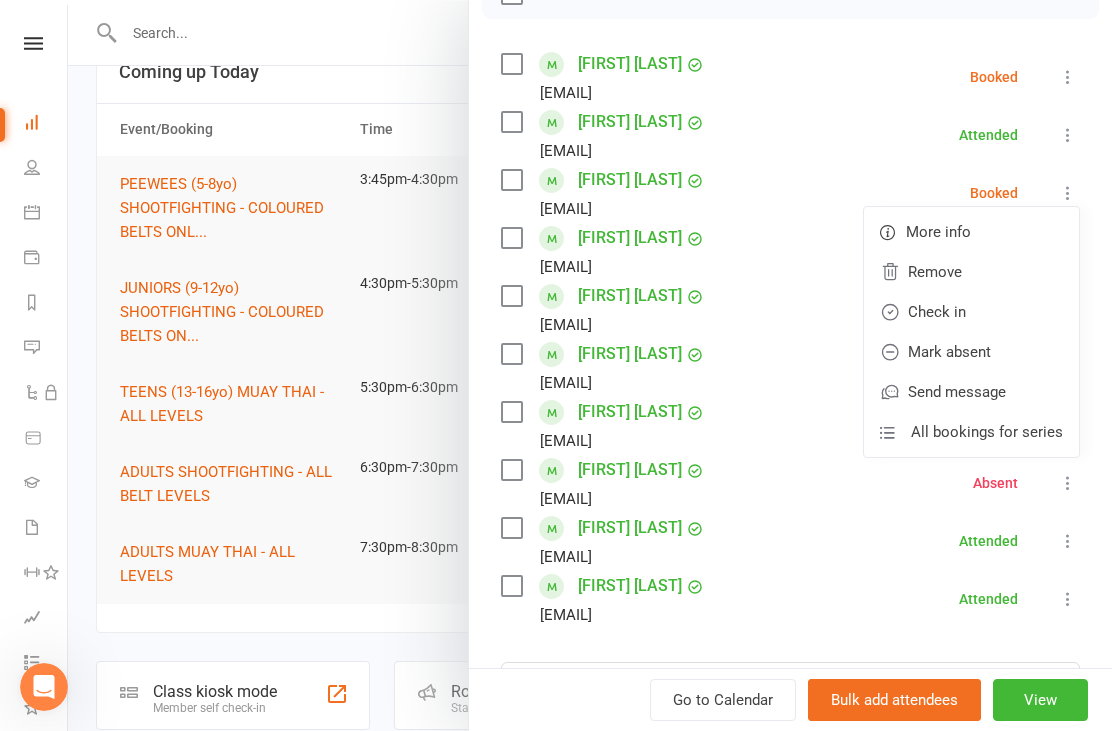 click on "Check in" at bounding box center [971, 312] 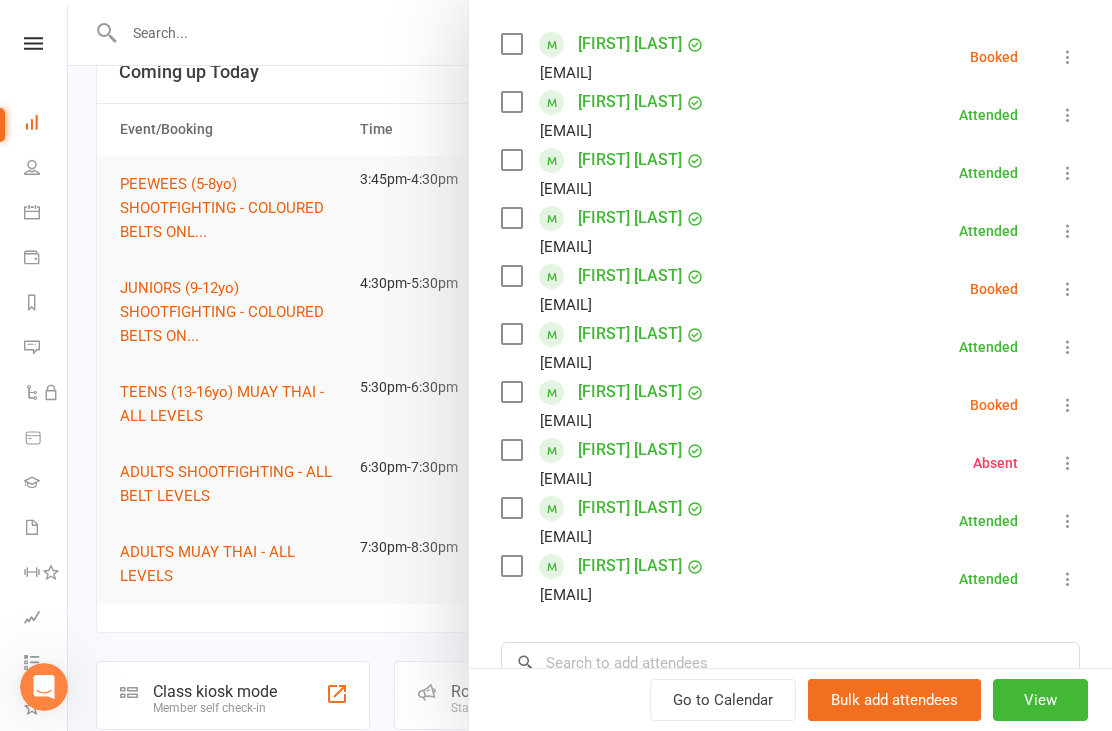 scroll, scrollTop: 340, scrollLeft: 0, axis: vertical 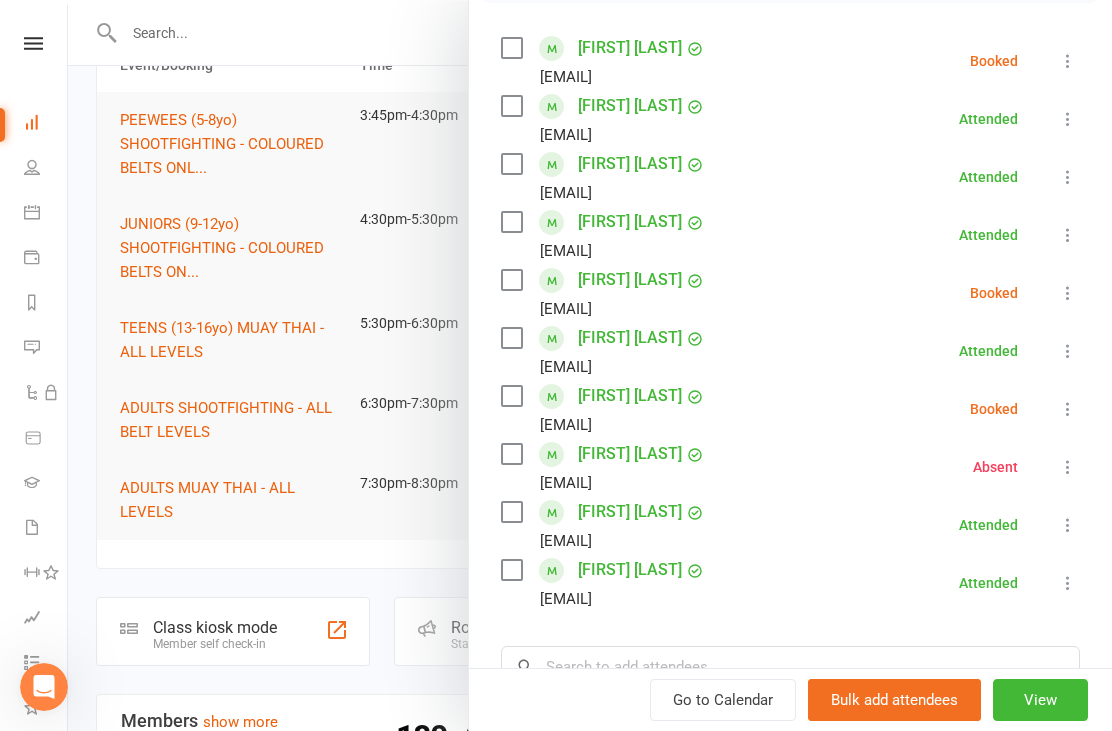 click at bounding box center (1068, 61) 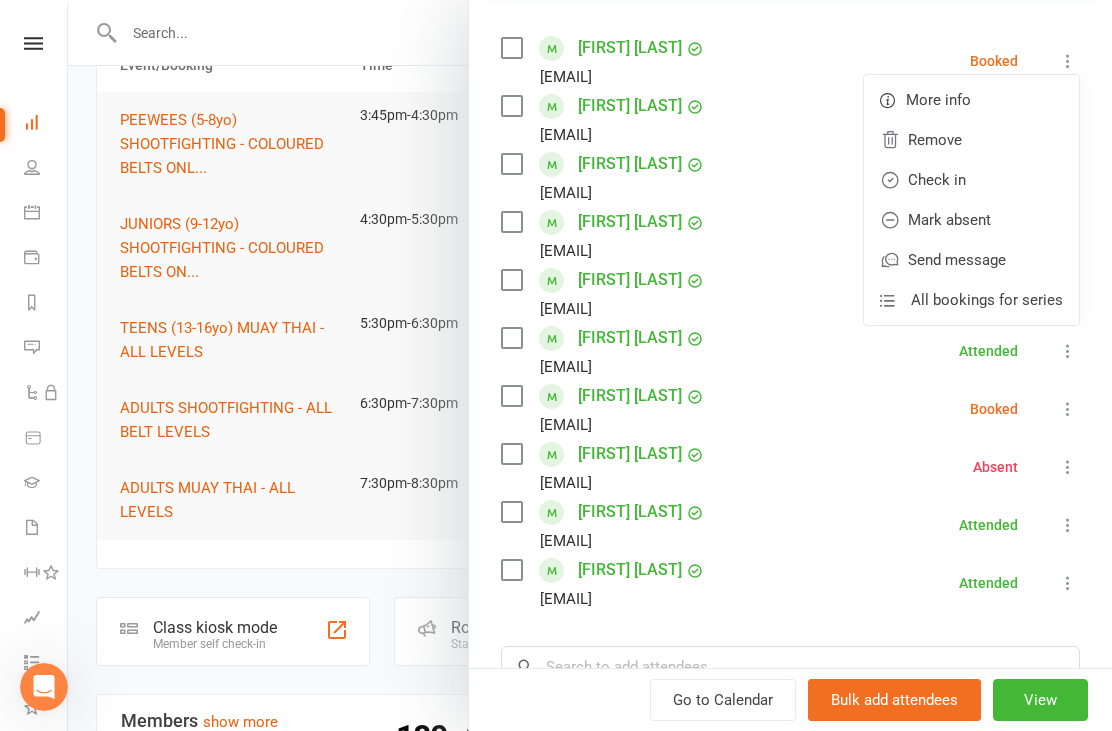 click on "Mark absent" at bounding box center [971, 220] 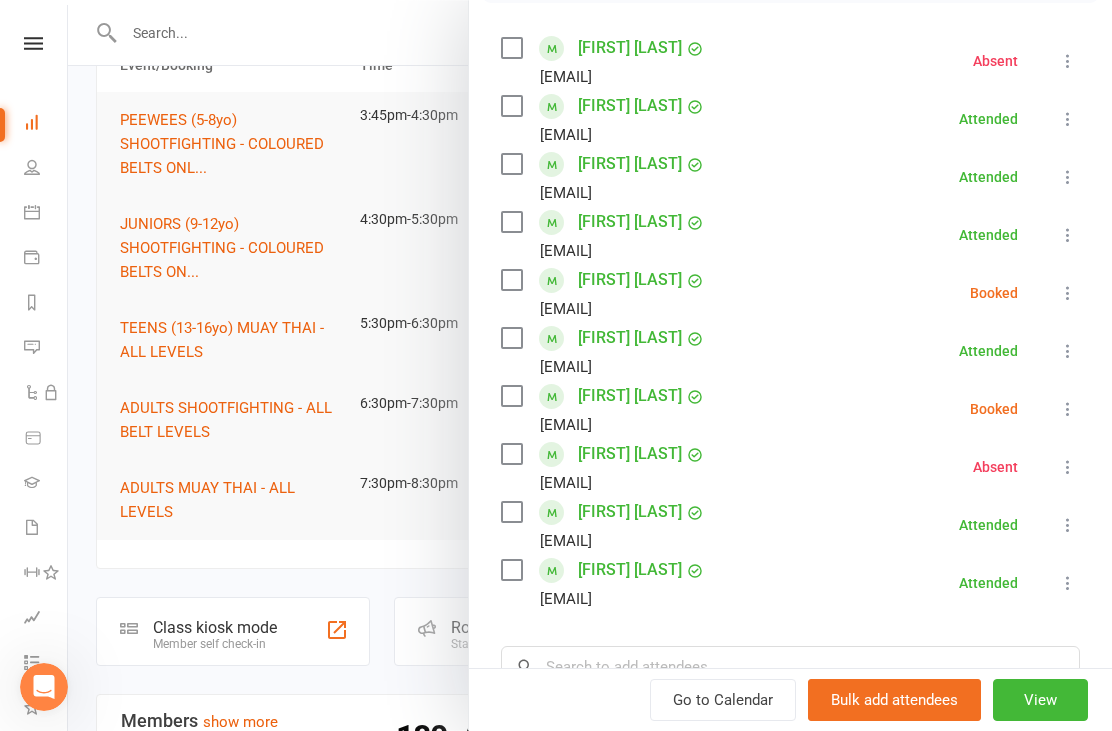 click at bounding box center (1068, 409) 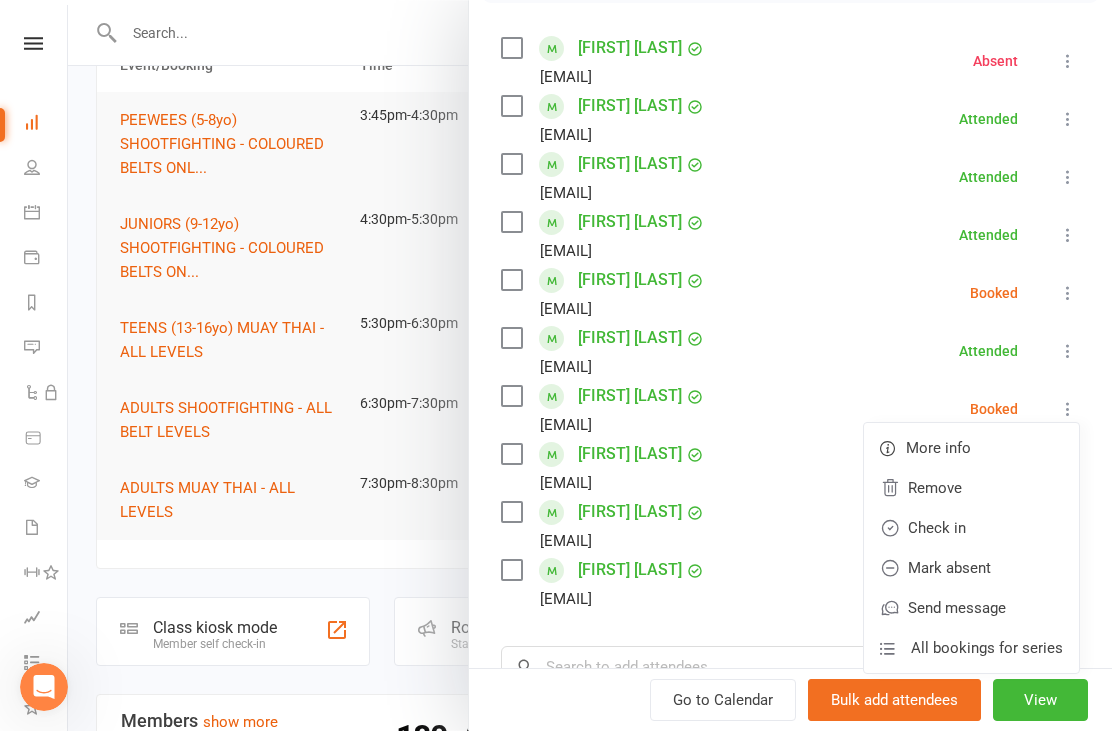click on "Check in" at bounding box center (971, 528) 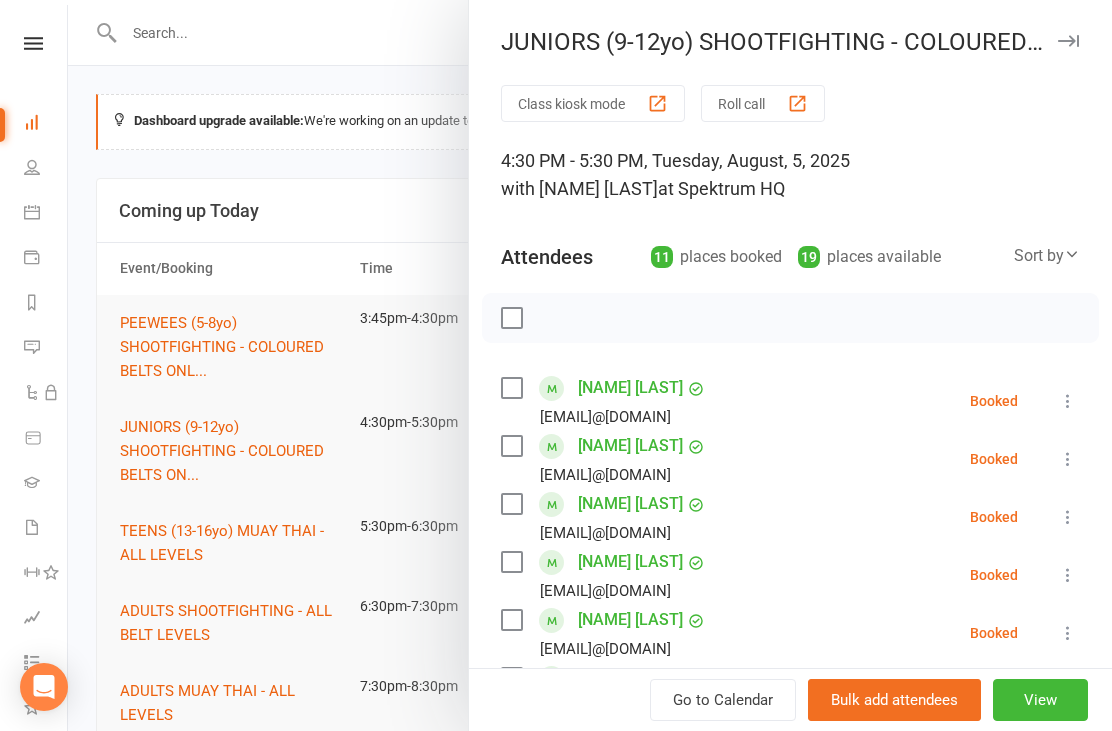 scroll, scrollTop: 0, scrollLeft: 0, axis: both 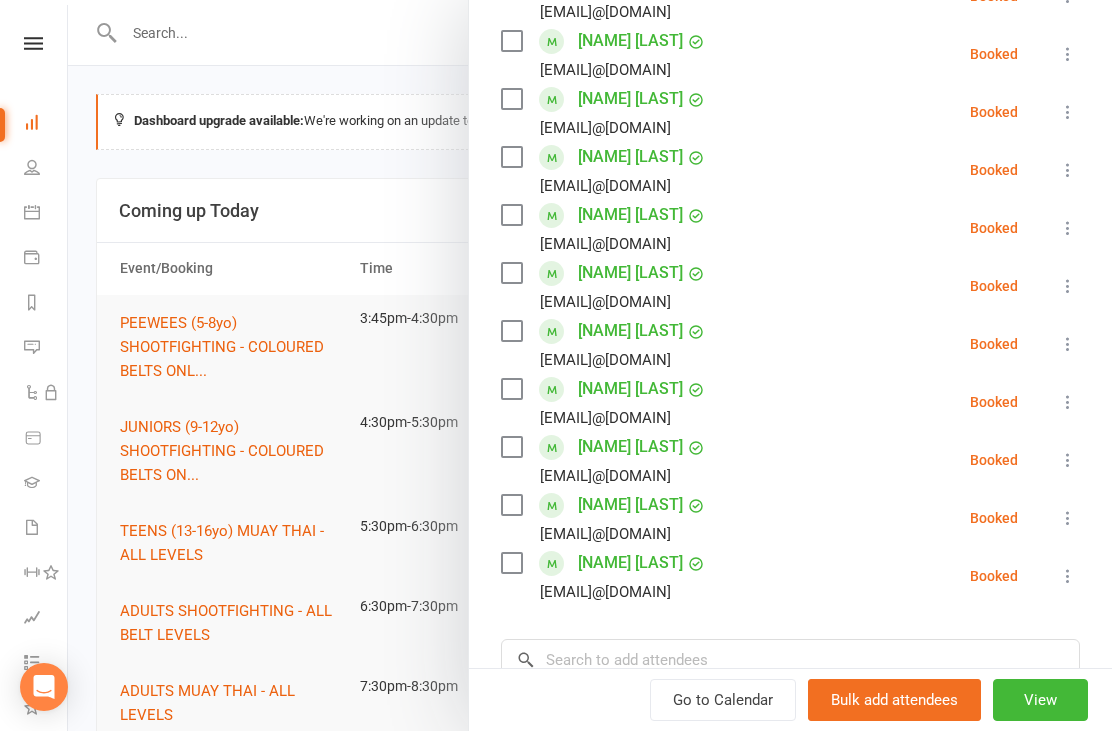 click at bounding box center (1068, 286) 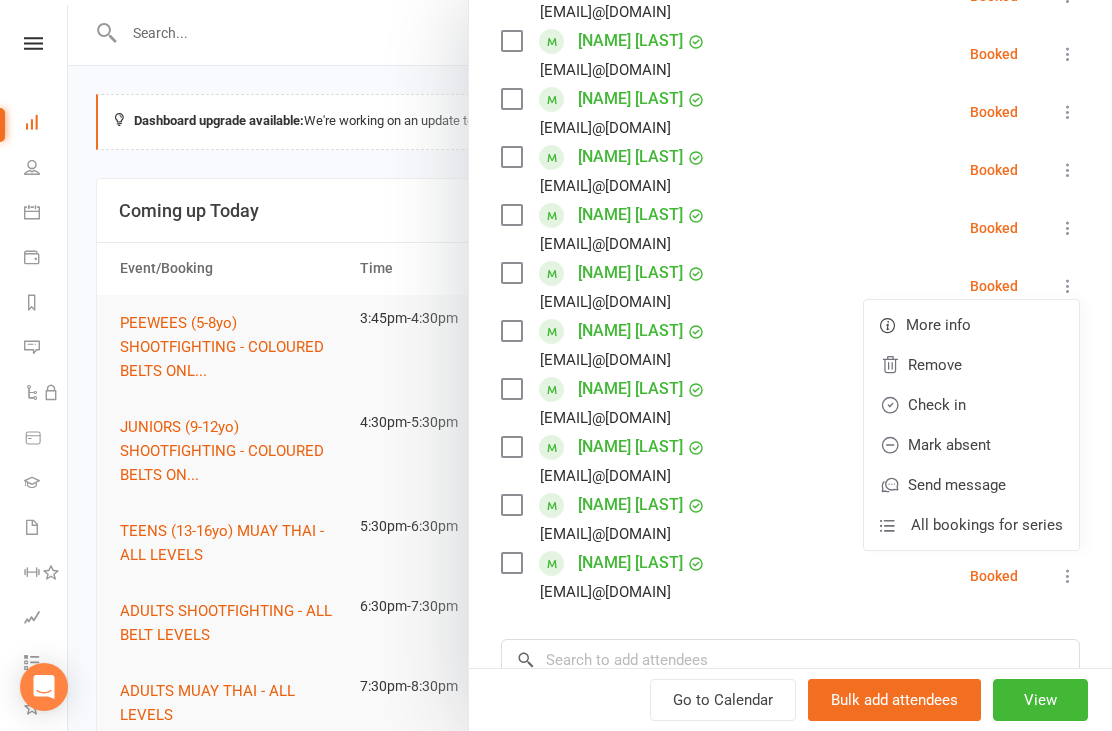 click on "Check in" at bounding box center [971, 405] 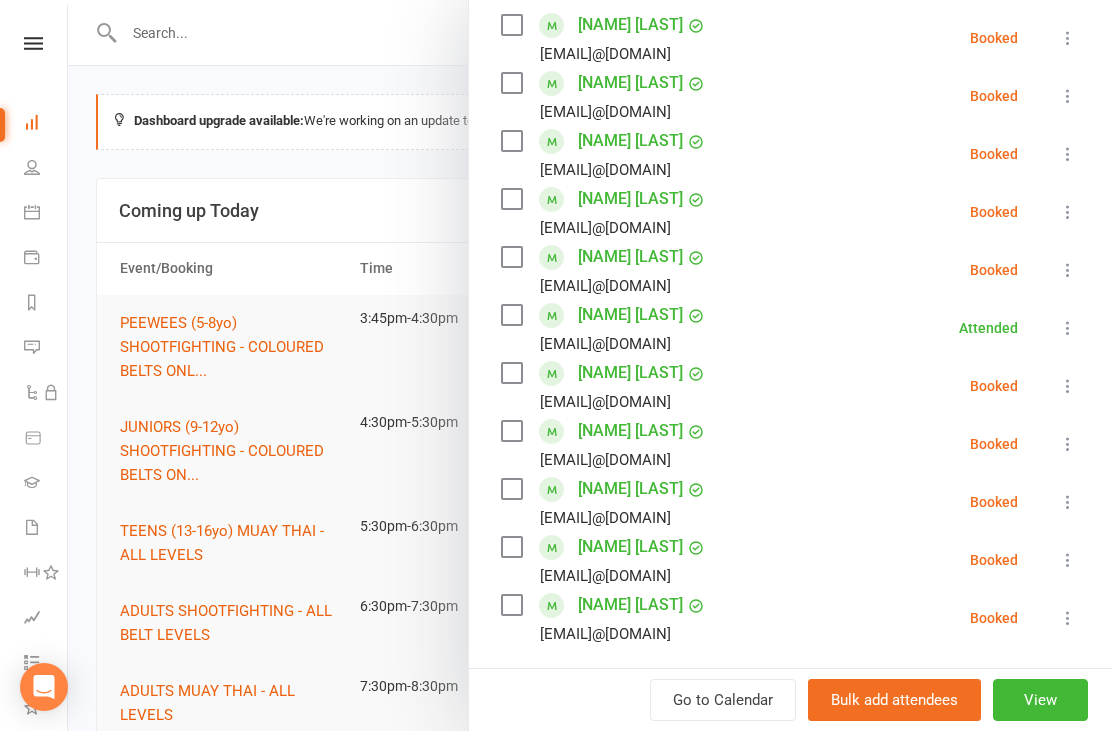 scroll, scrollTop: 364, scrollLeft: 0, axis: vertical 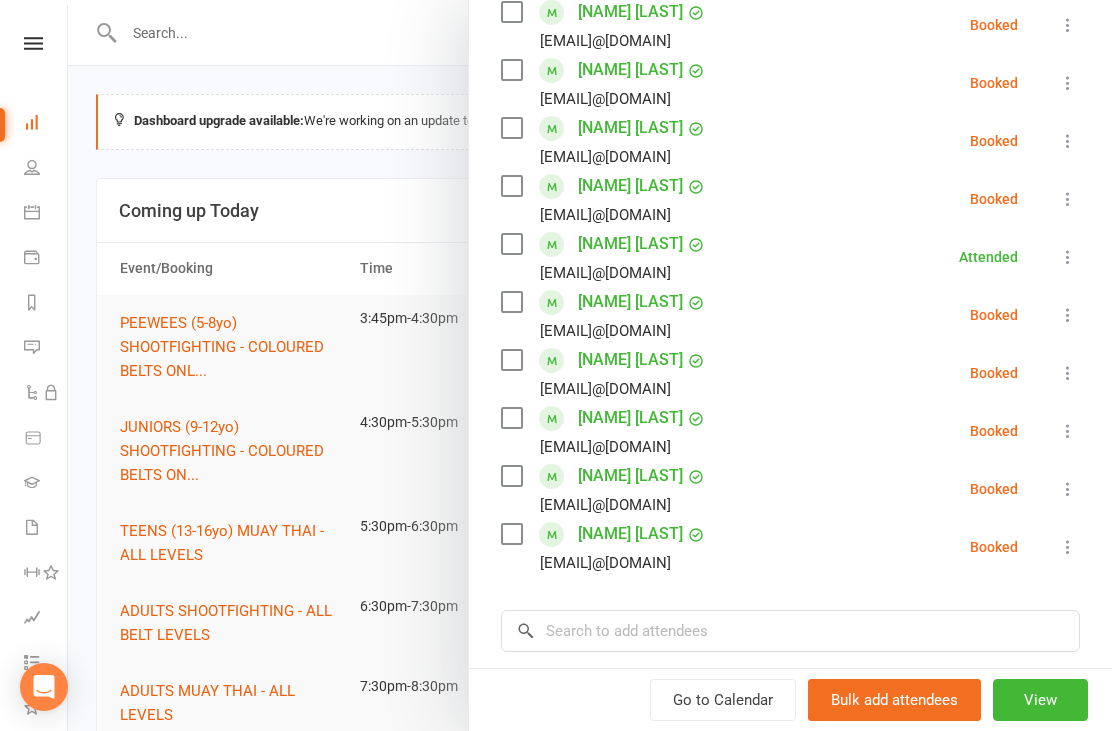 click at bounding box center [1068, 141] 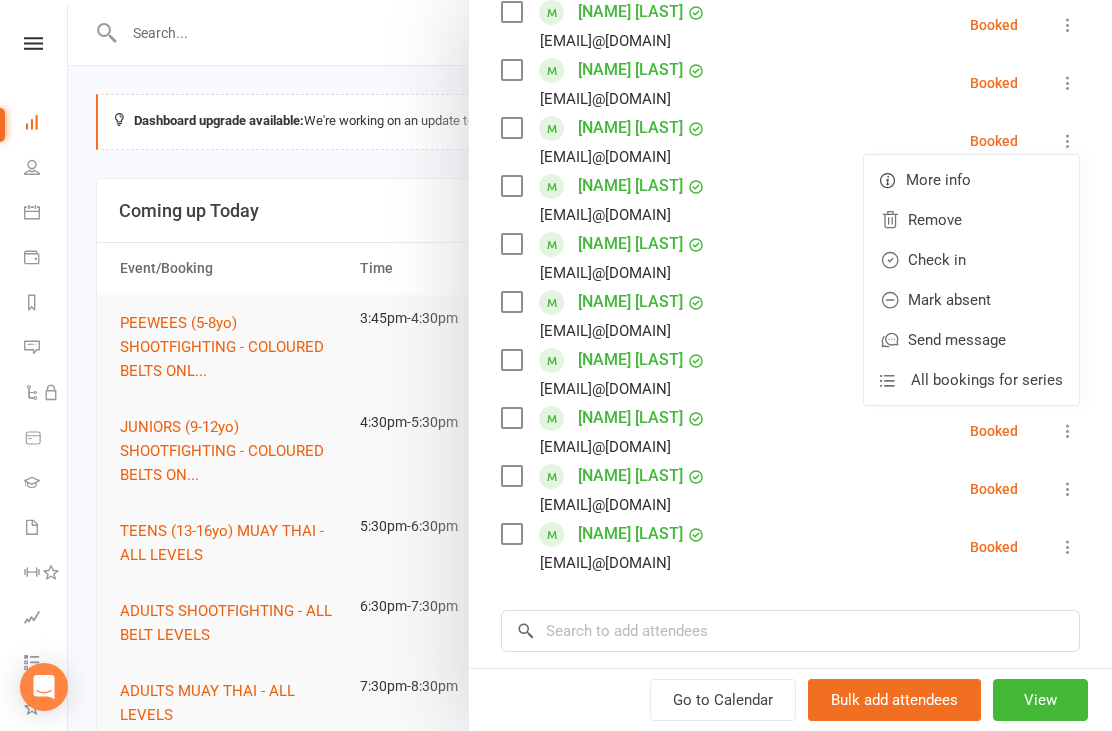 click on "Check in" at bounding box center [971, 260] 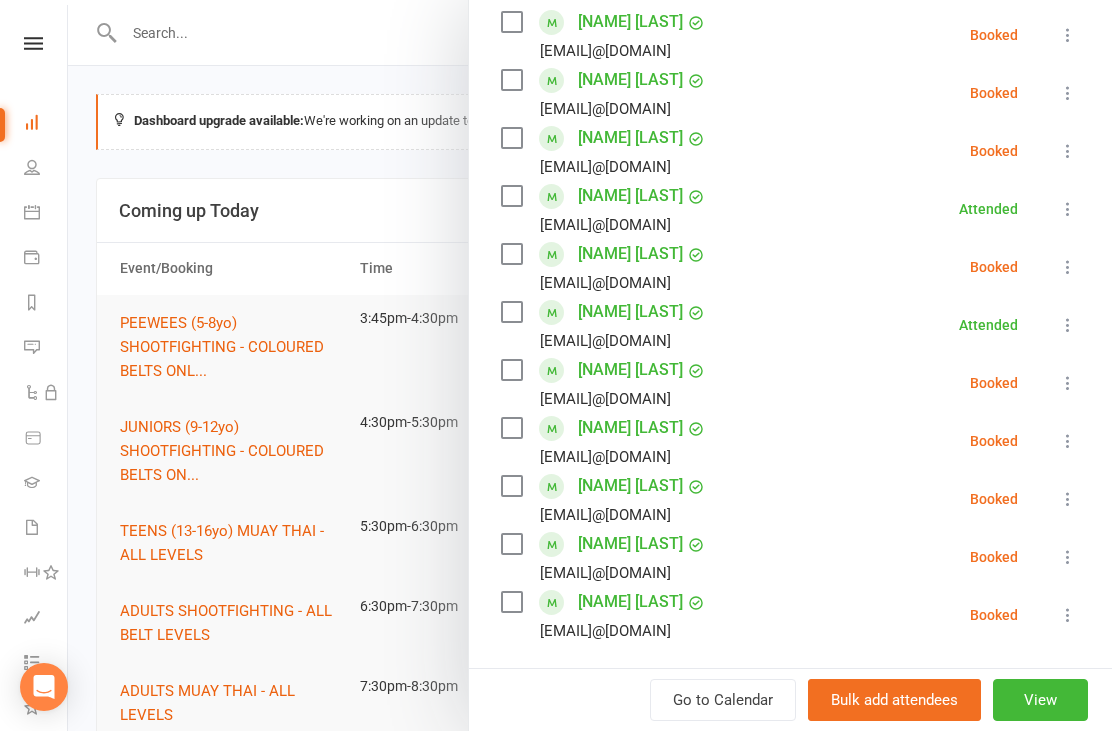 scroll, scrollTop: 363, scrollLeft: 0, axis: vertical 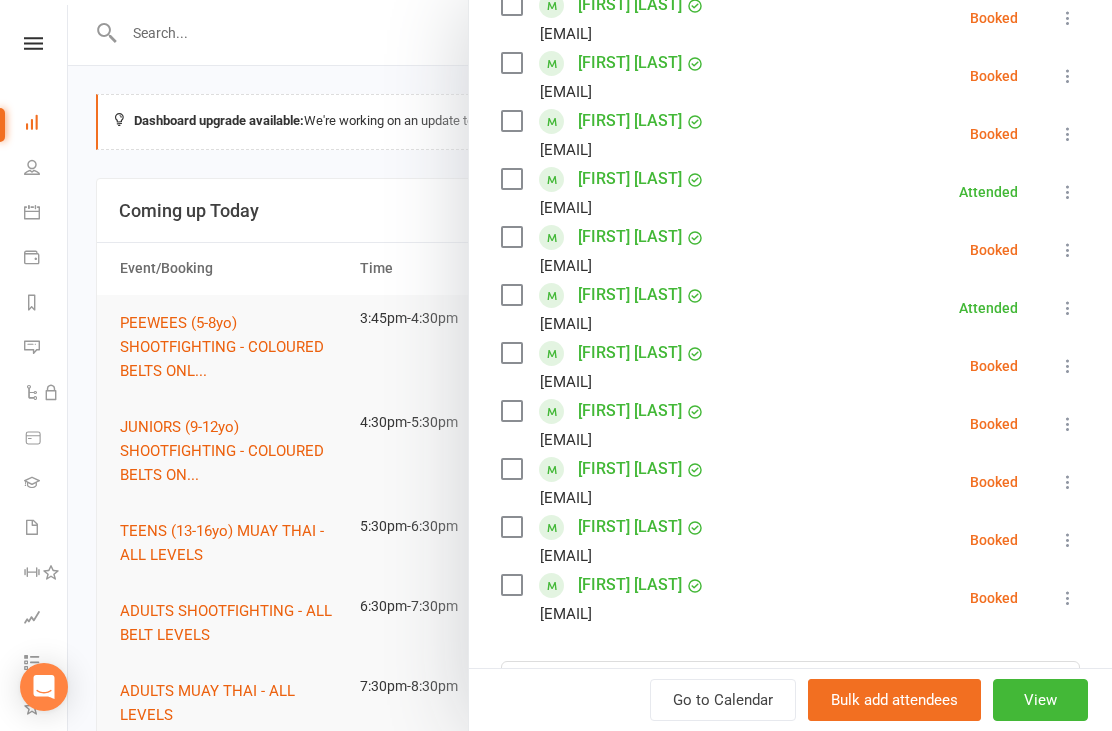 click at bounding box center (1068, 250) 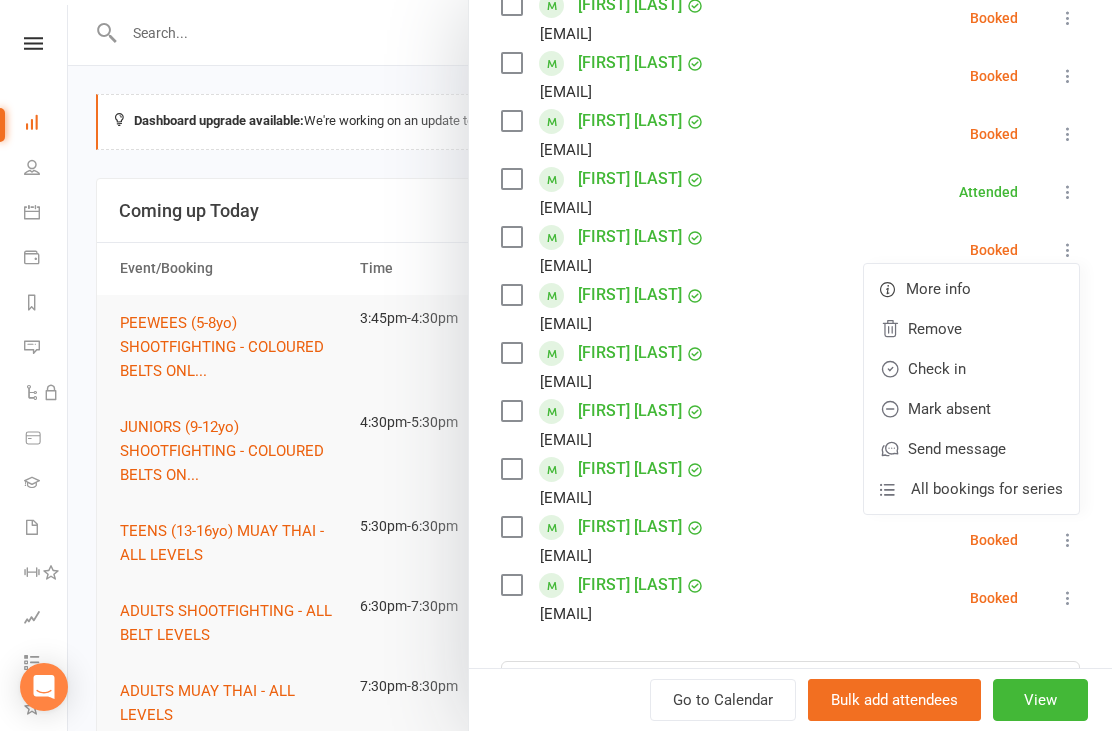 click on "Check in" at bounding box center [971, 369] 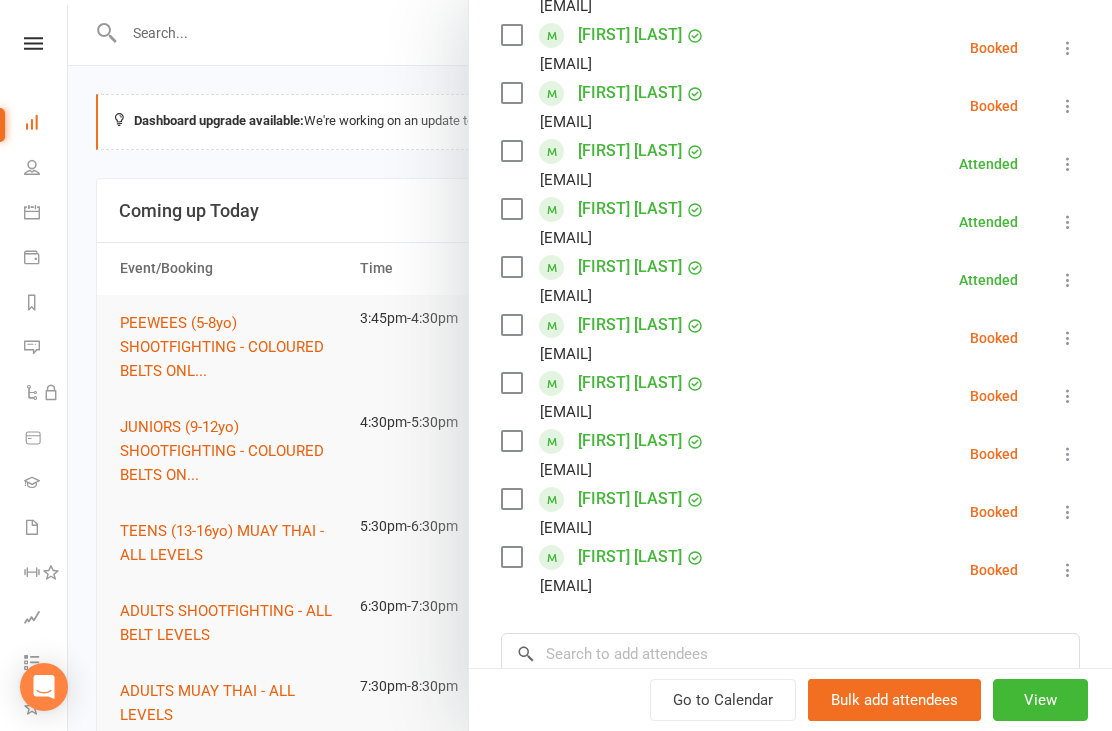 scroll, scrollTop: 420, scrollLeft: 0, axis: vertical 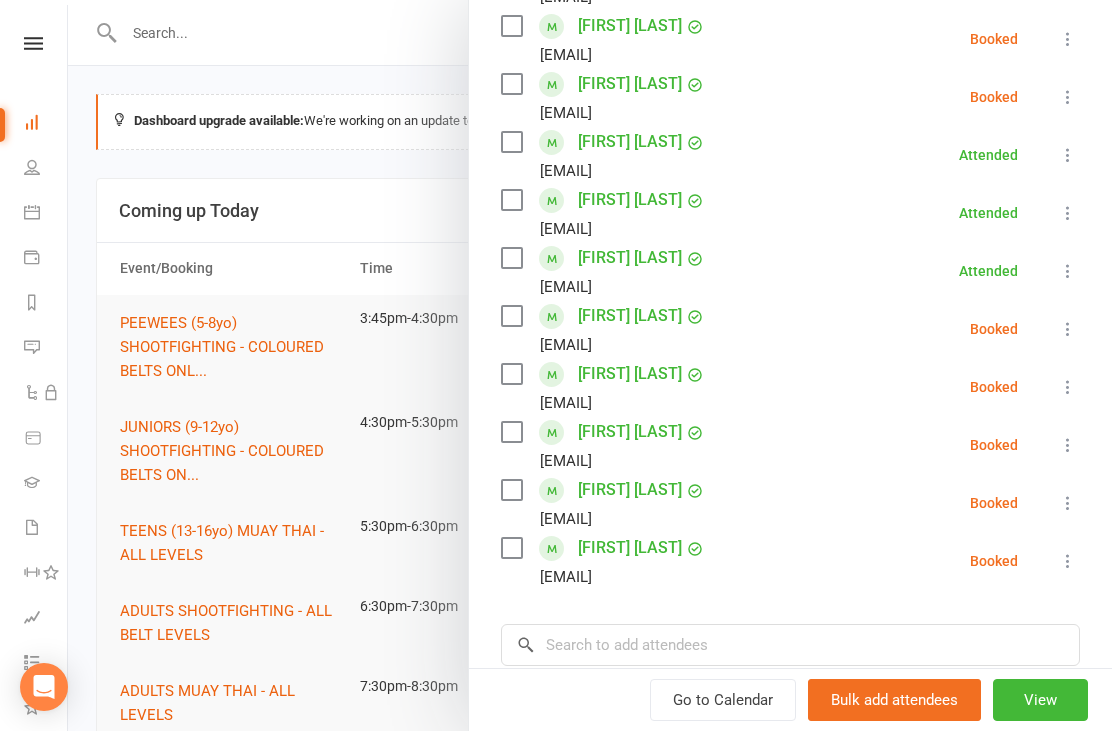 click at bounding box center [1068, 97] 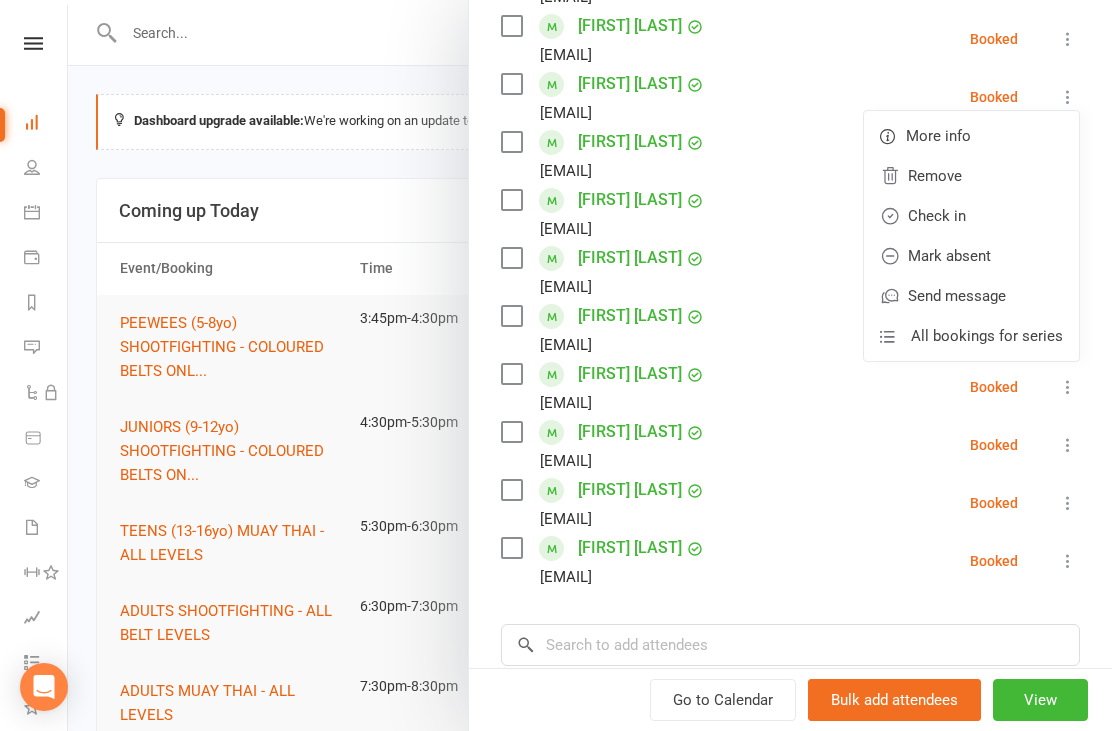 click on "Check in" at bounding box center (971, 216) 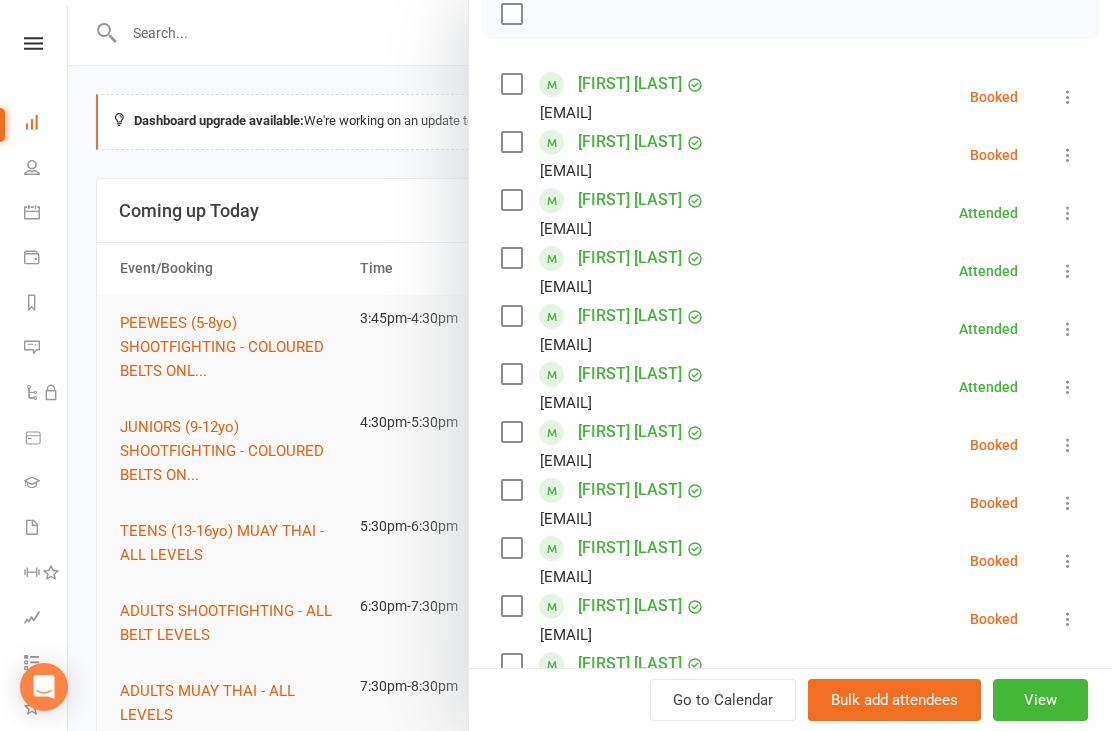 scroll, scrollTop: 305, scrollLeft: 0, axis: vertical 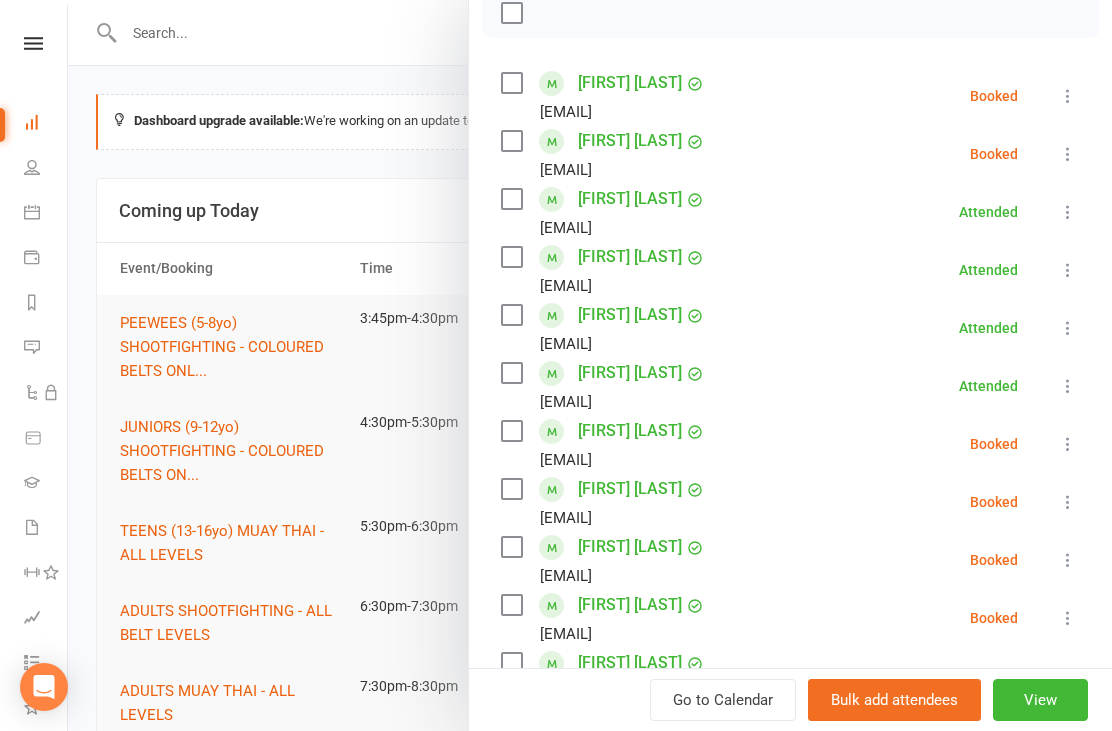 click at bounding box center (1068, 96) 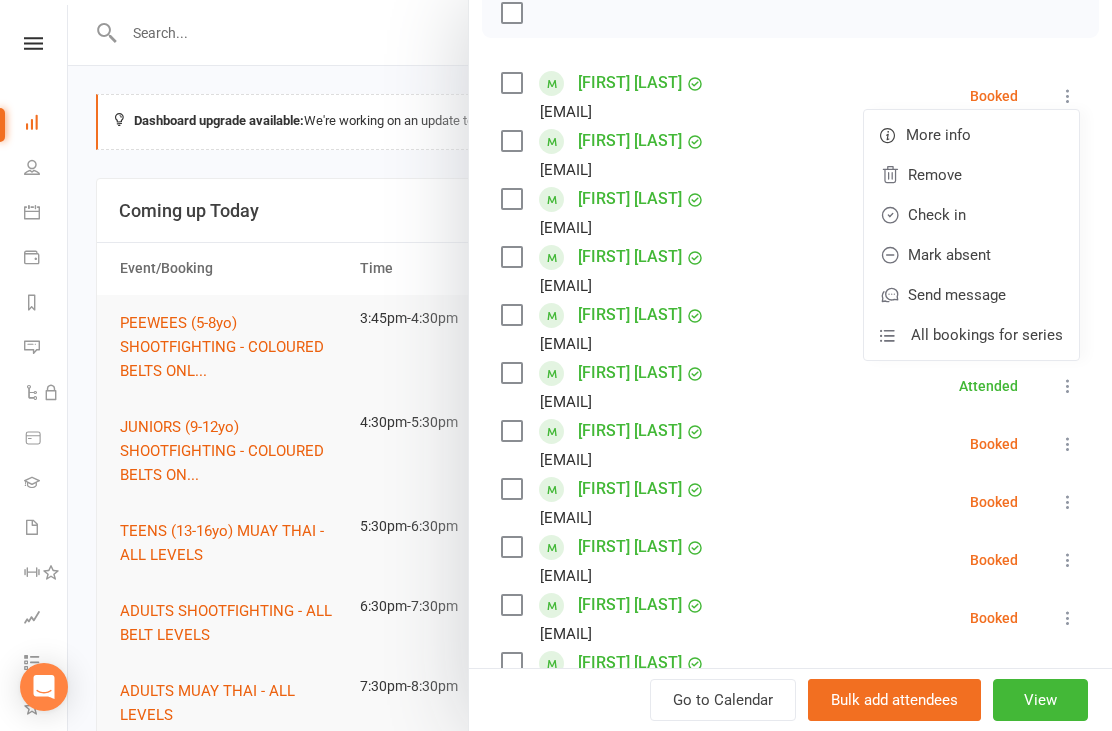 click on "[FIRST] [LAST]" at bounding box center [630, 83] 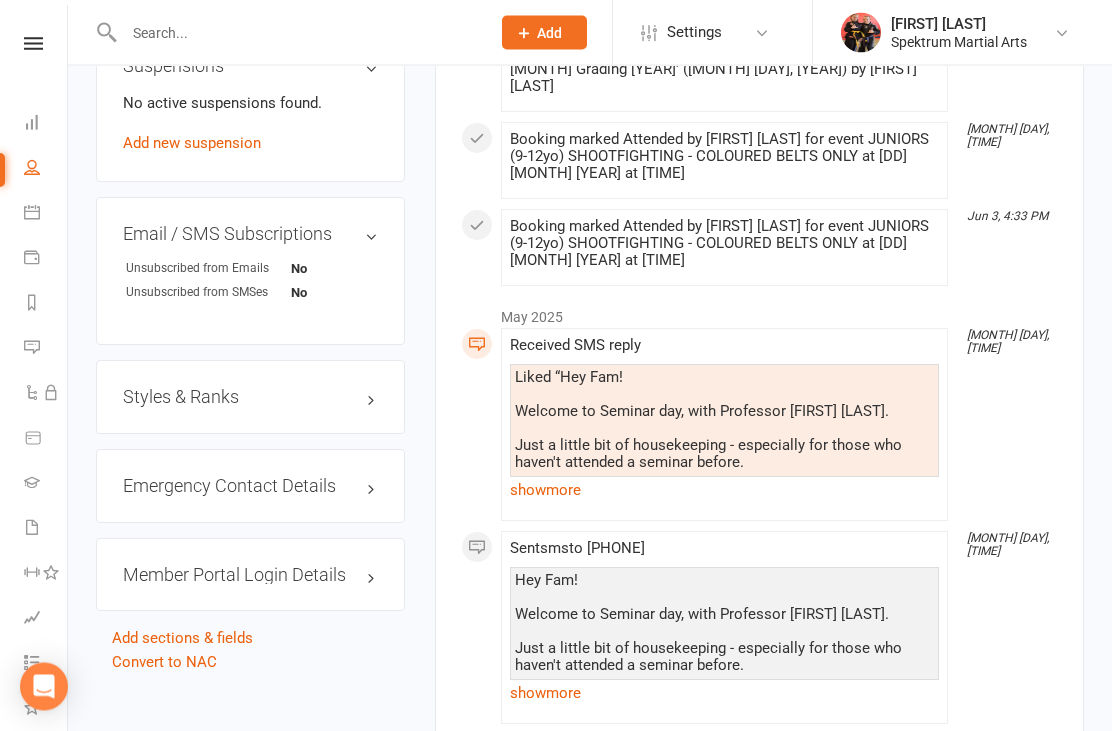 scroll, scrollTop: 1397, scrollLeft: 0, axis: vertical 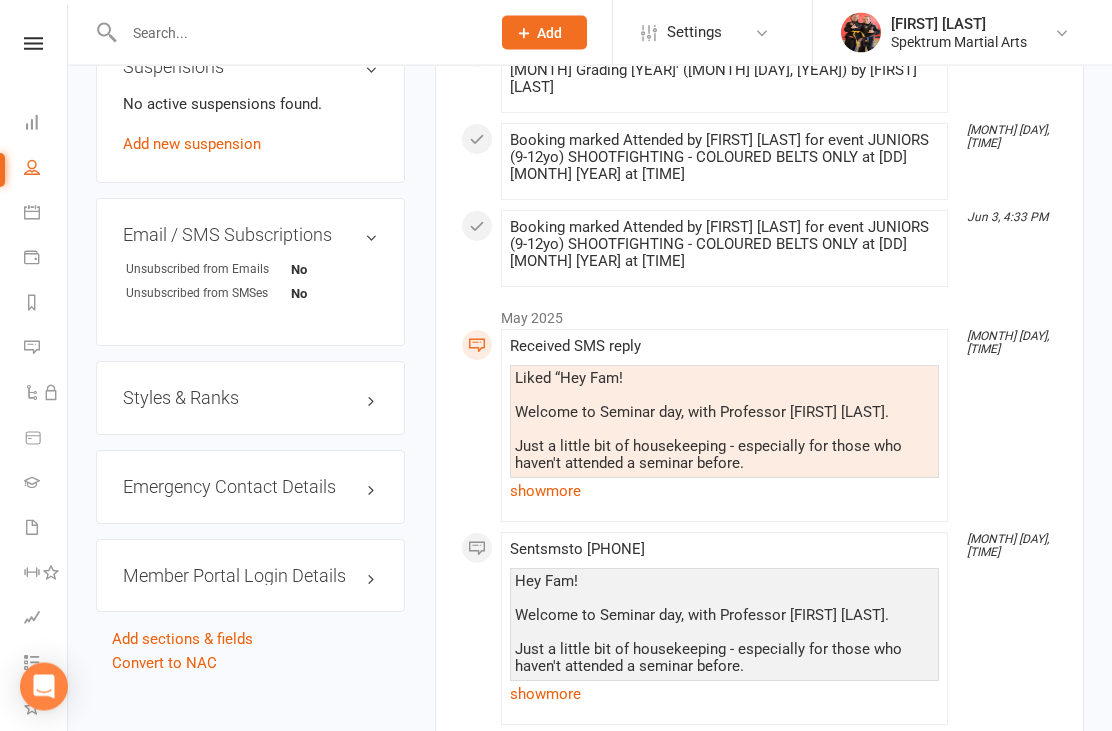 click on "Styles & Ranks" at bounding box center (250, 399) 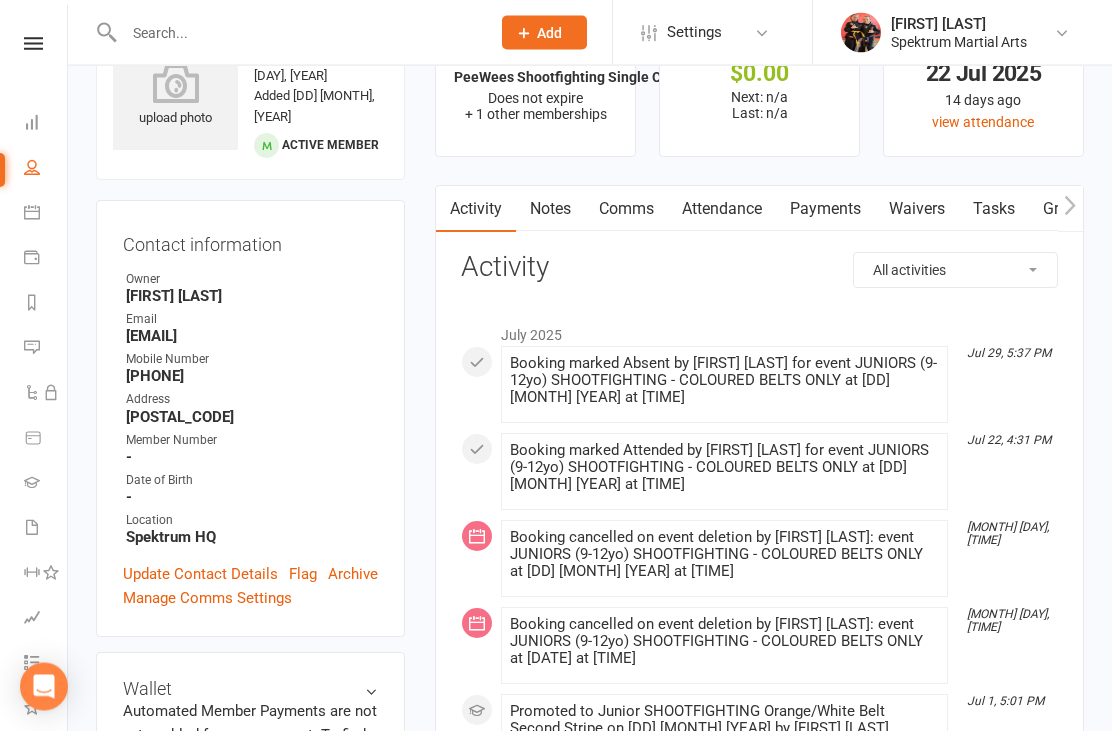 scroll, scrollTop: 0, scrollLeft: 0, axis: both 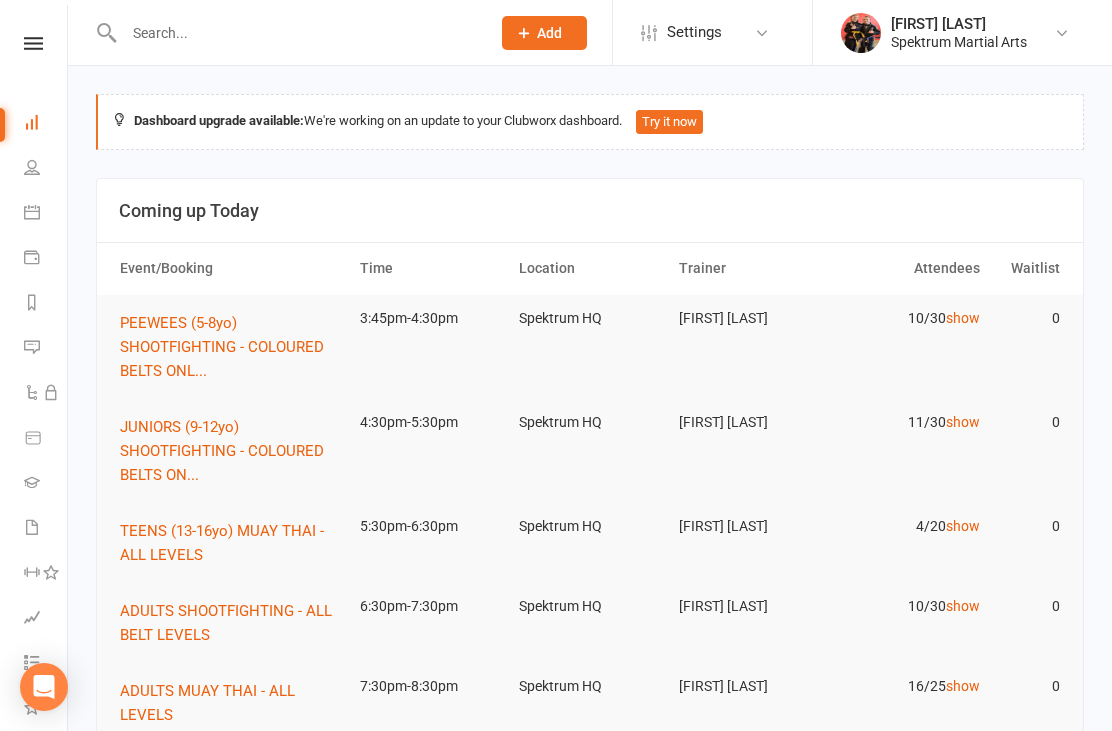 click on "JUNIORS (9-12yo) SHOOTFIGHTING - COLOURED BELTS ON..." at bounding box center [231, 451] 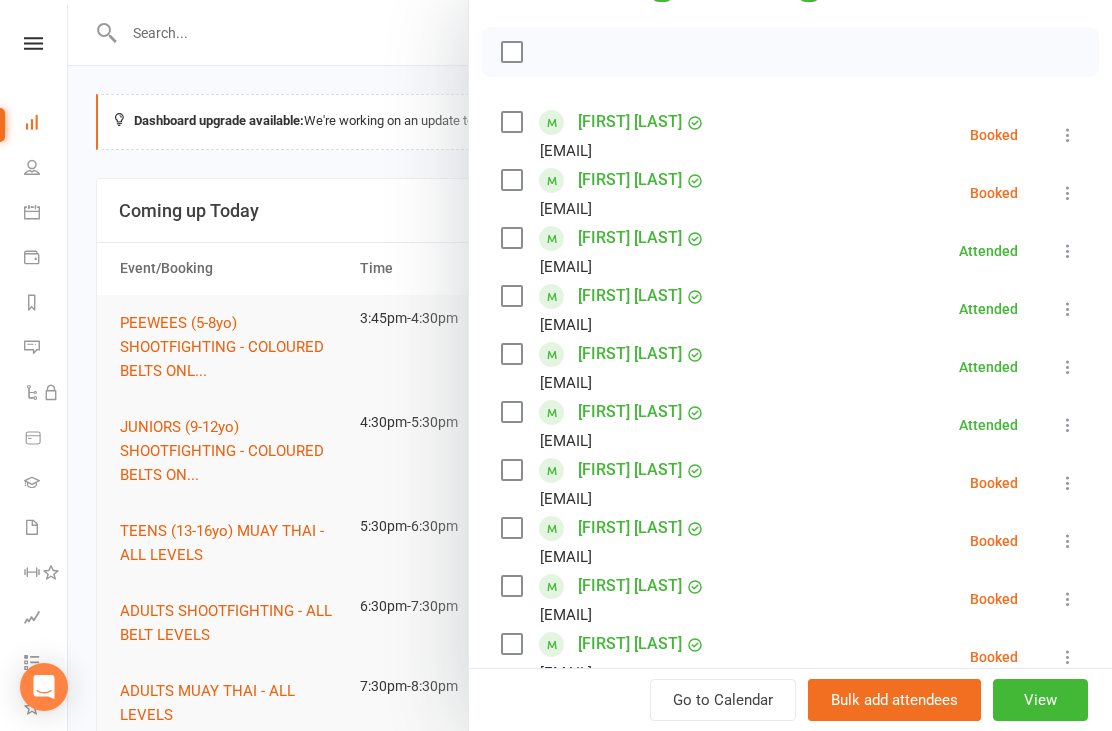 scroll, scrollTop: 268, scrollLeft: 0, axis: vertical 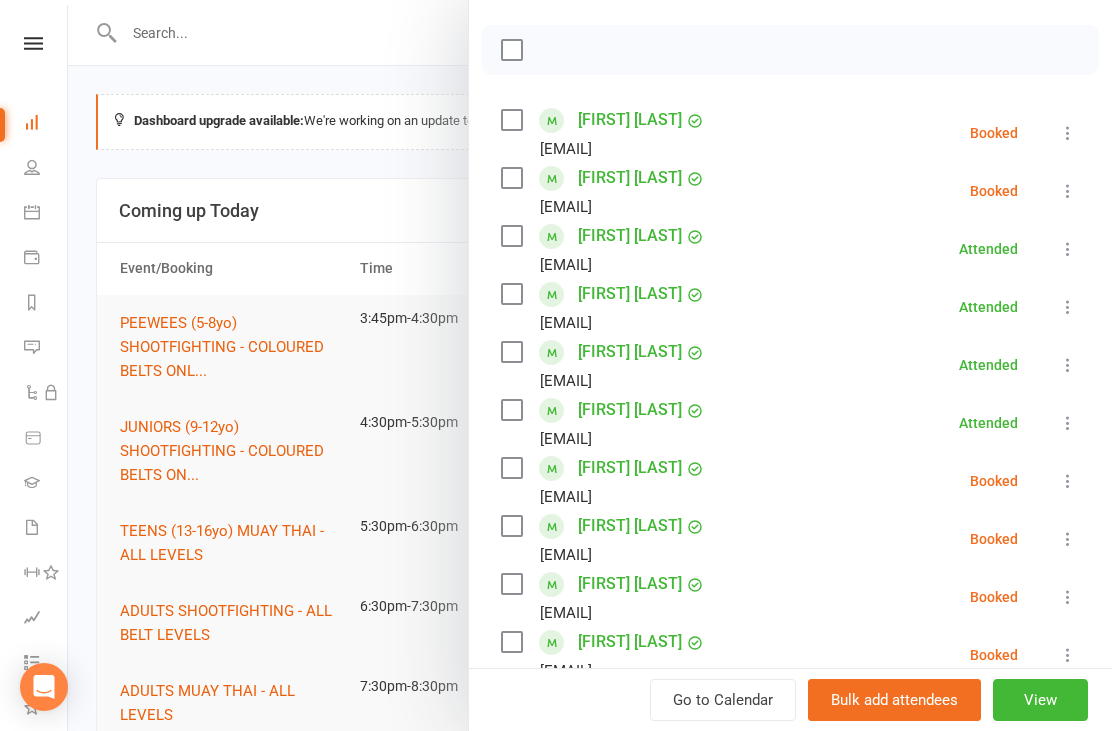 click at bounding box center (1068, 133) 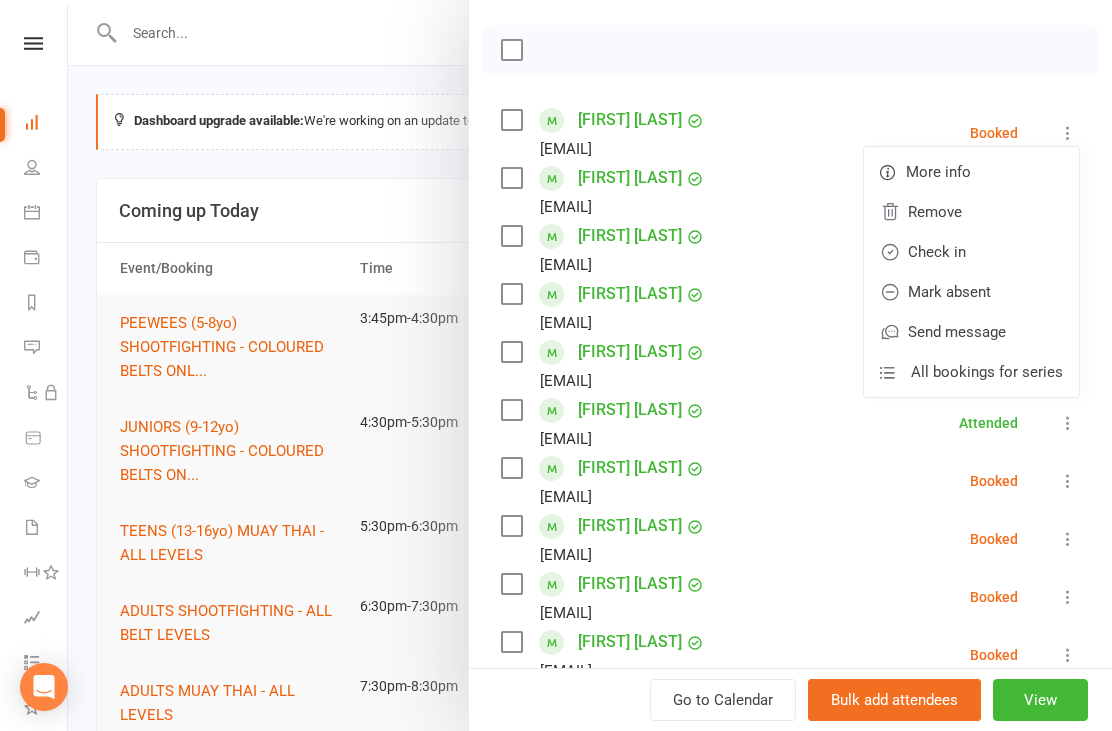 click on "Check in" at bounding box center [971, 252] 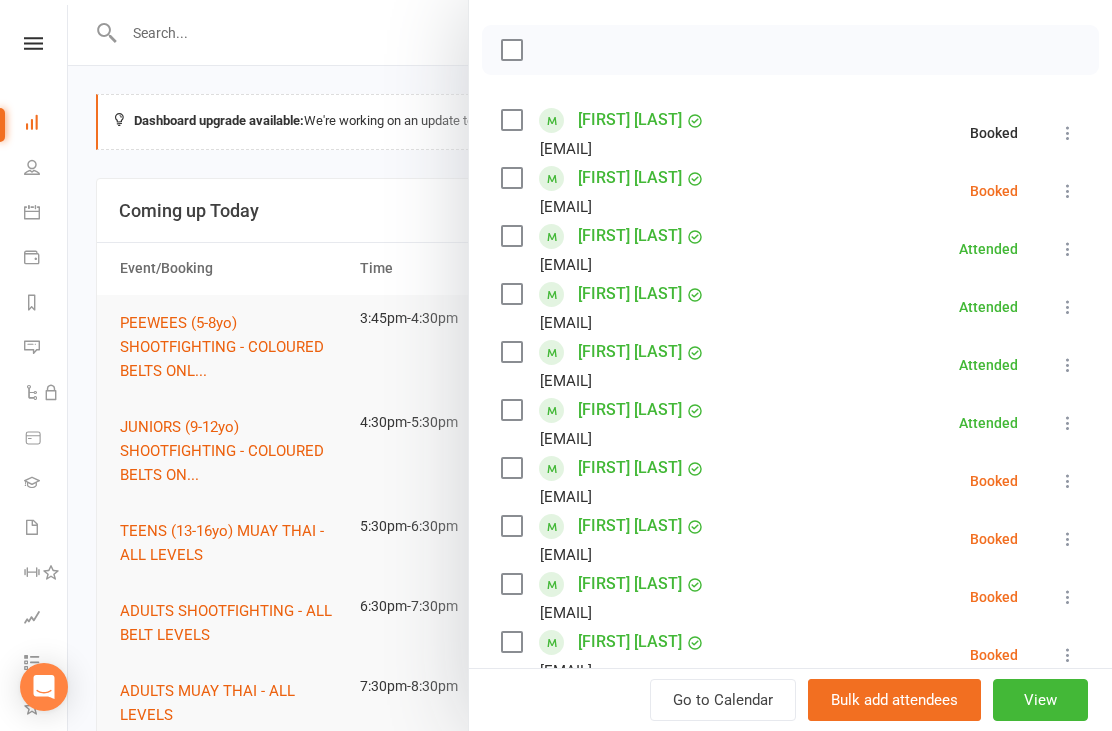 click at bounding box center [1068, 191] 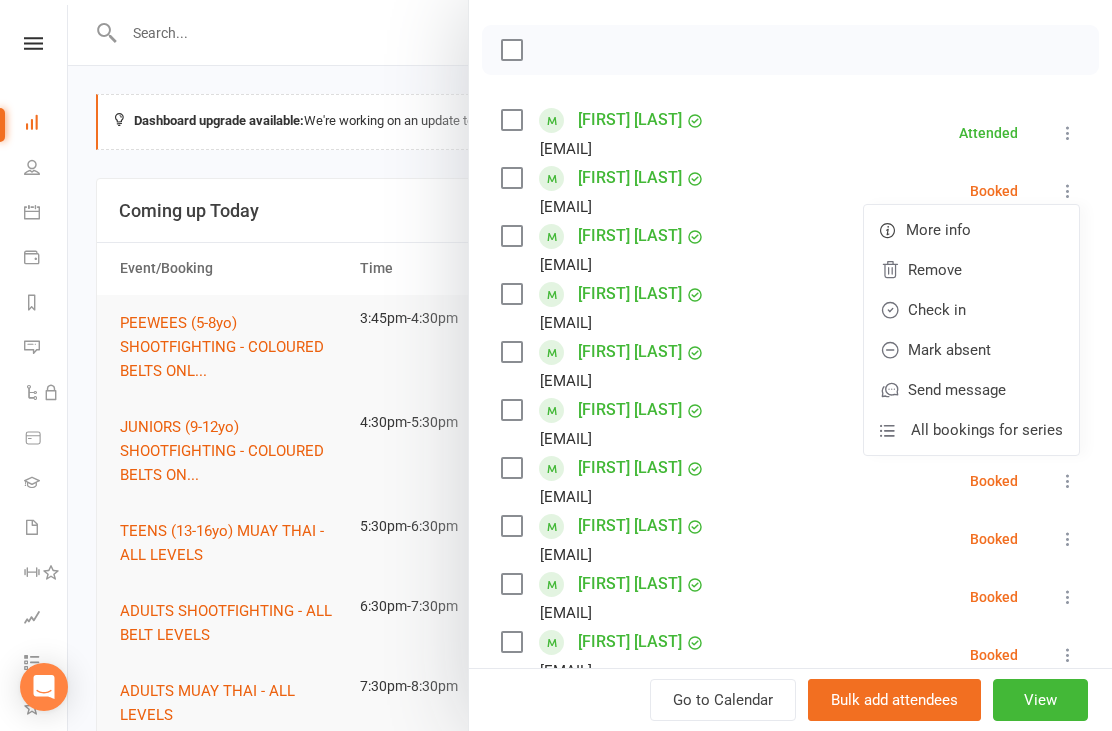 click on "Check in" at bounding box center [971, 310] 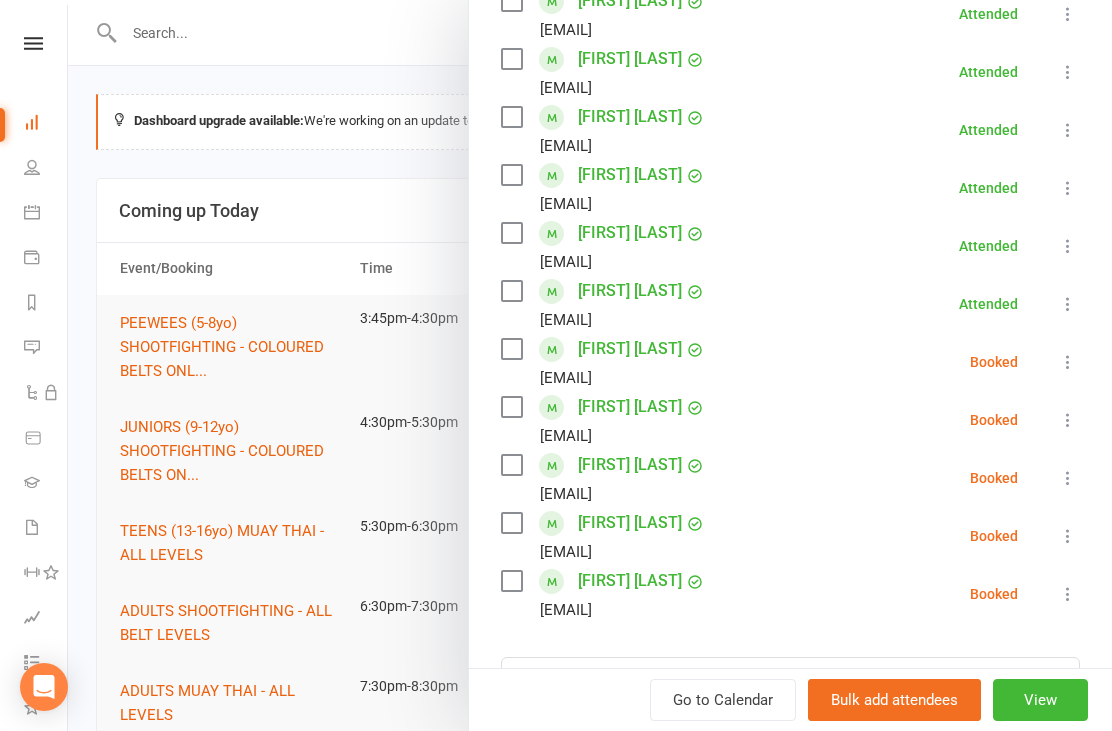 scroll, scrollTop: 385, scrollLeft: 0, axis: vertical 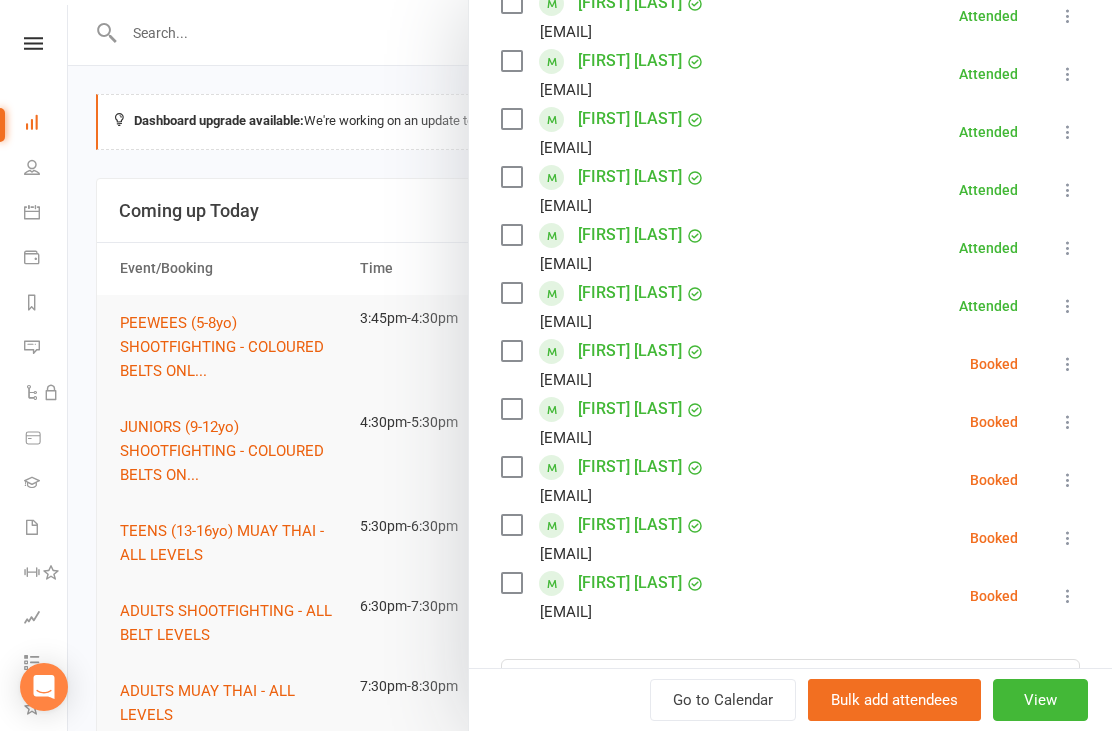 click at bounding box center (1068, 596) 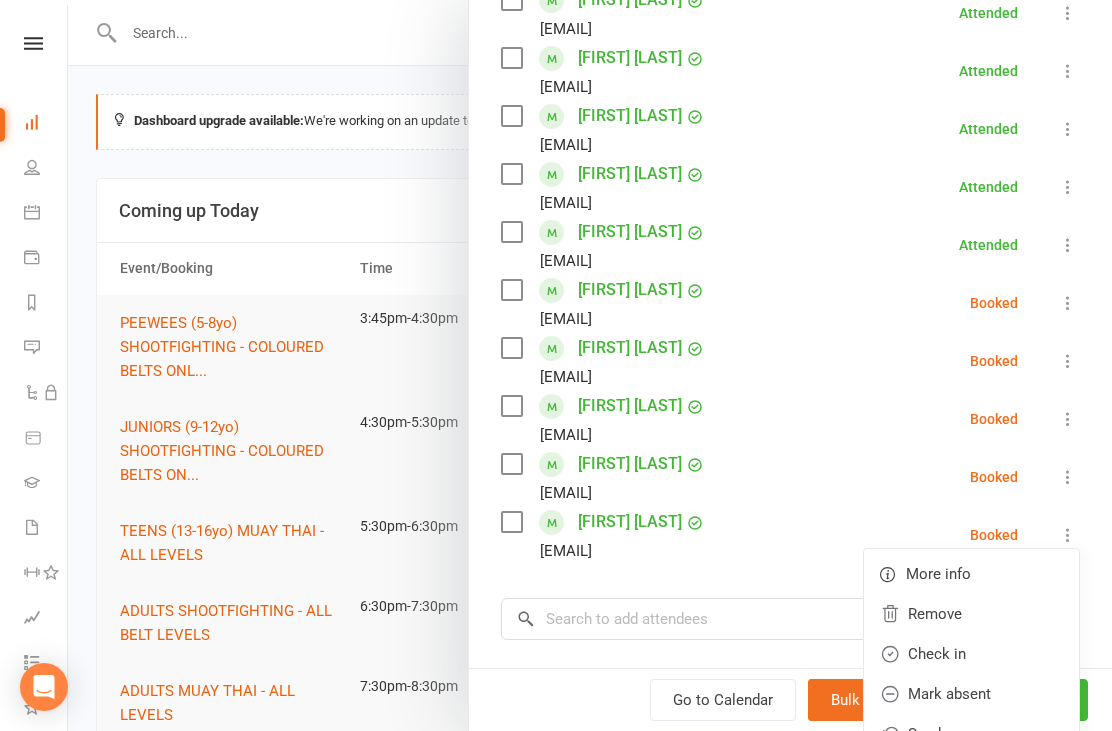 scroll, scrollTop: 496, scrollLeft: 0, axis: vertical 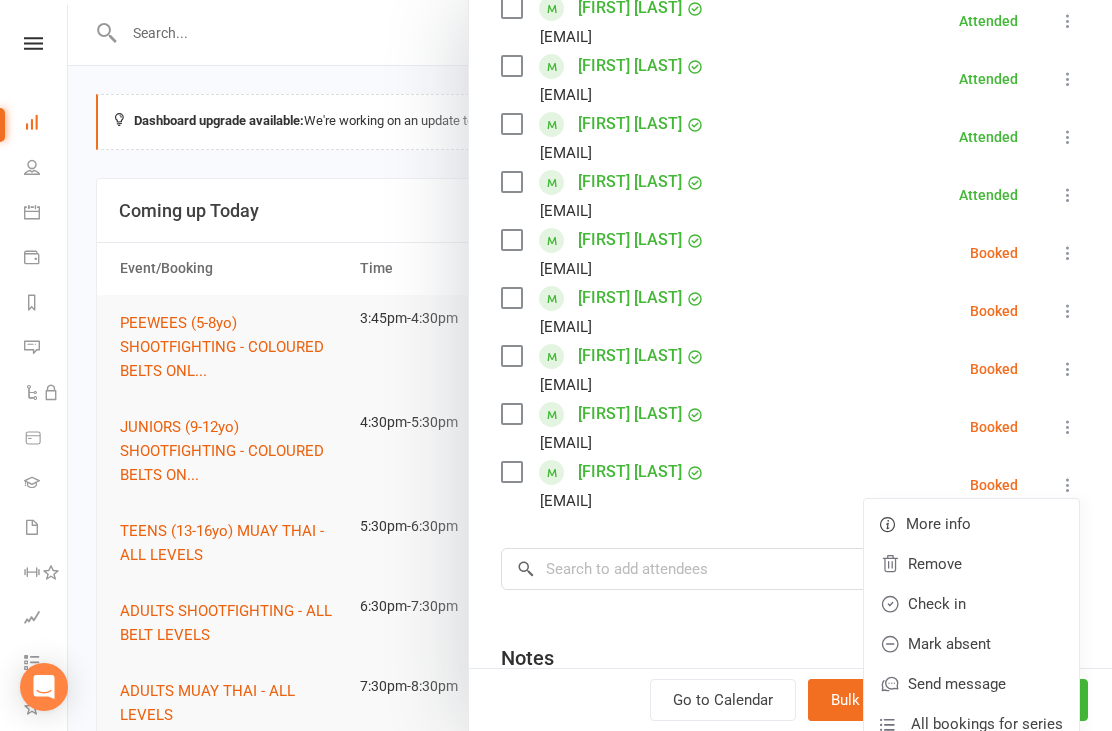 click on "Check in" at bounding box center [971, 604] 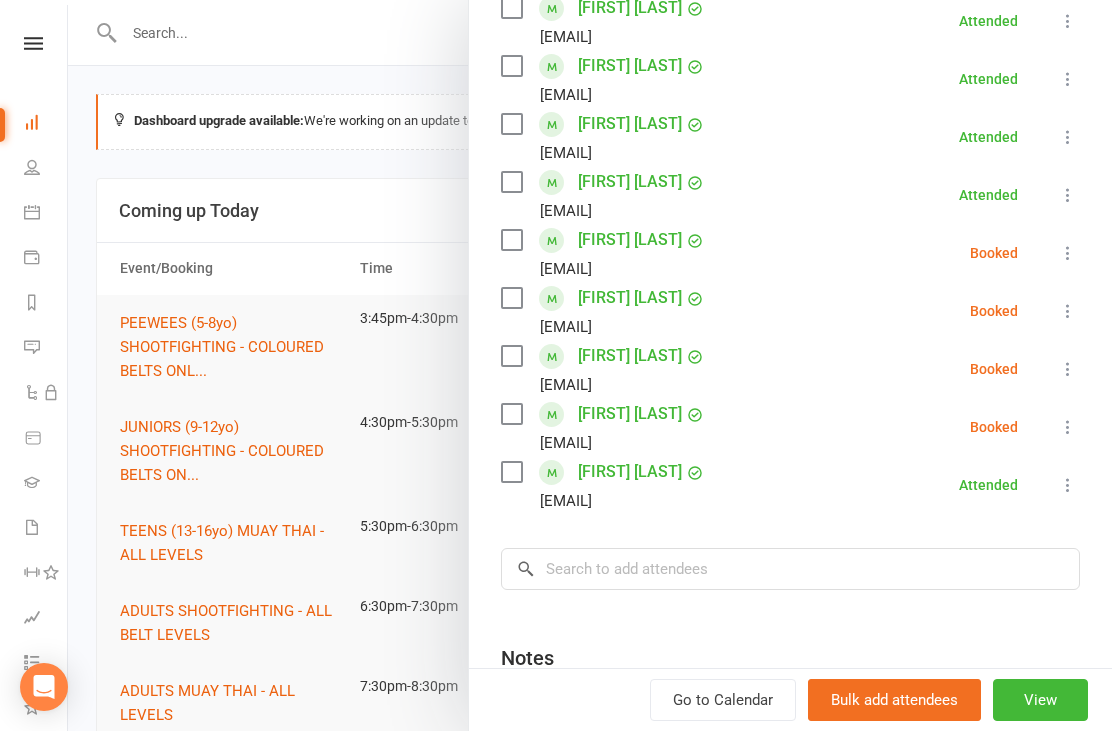 click at bounding box center (1068, 253) 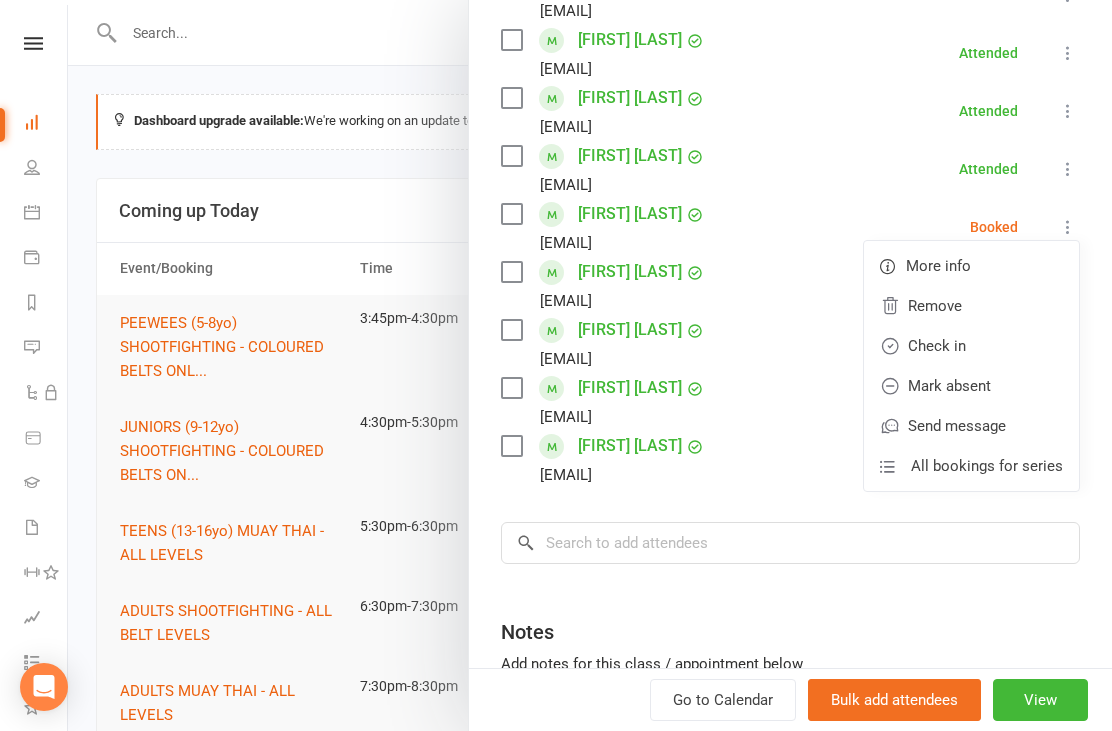 scroll, scrollTop: 520, scrollLeft: 0, axis: vertical 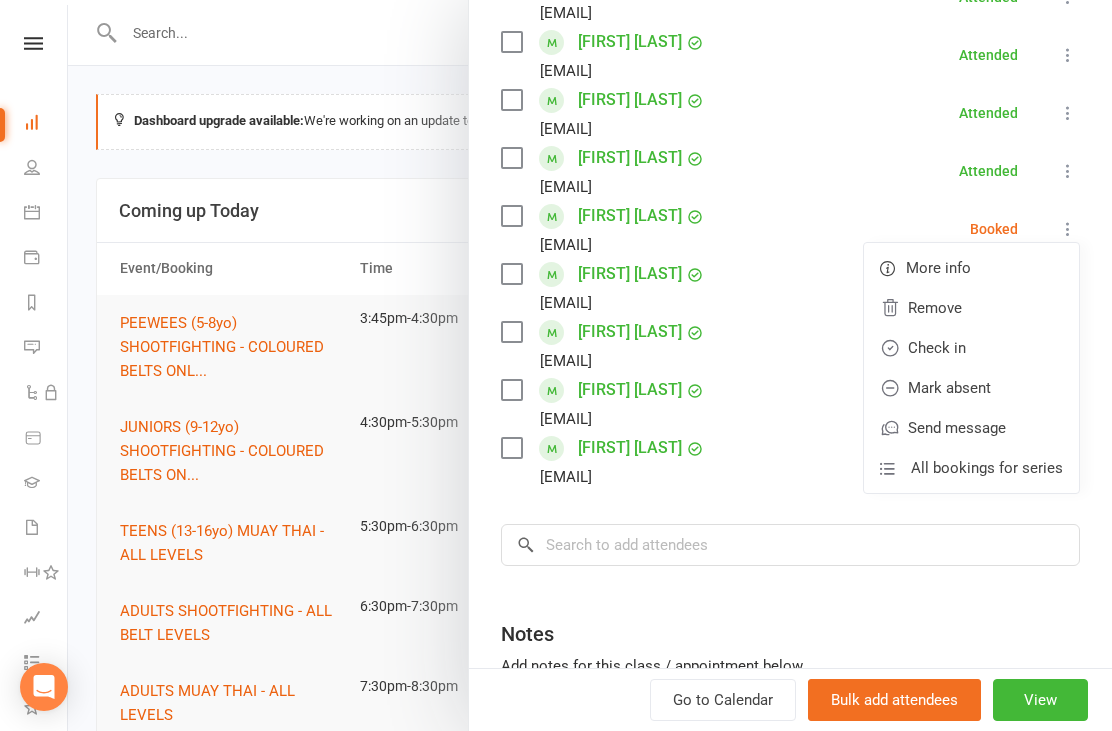click on "Notes" at bounding box center [790, 629] 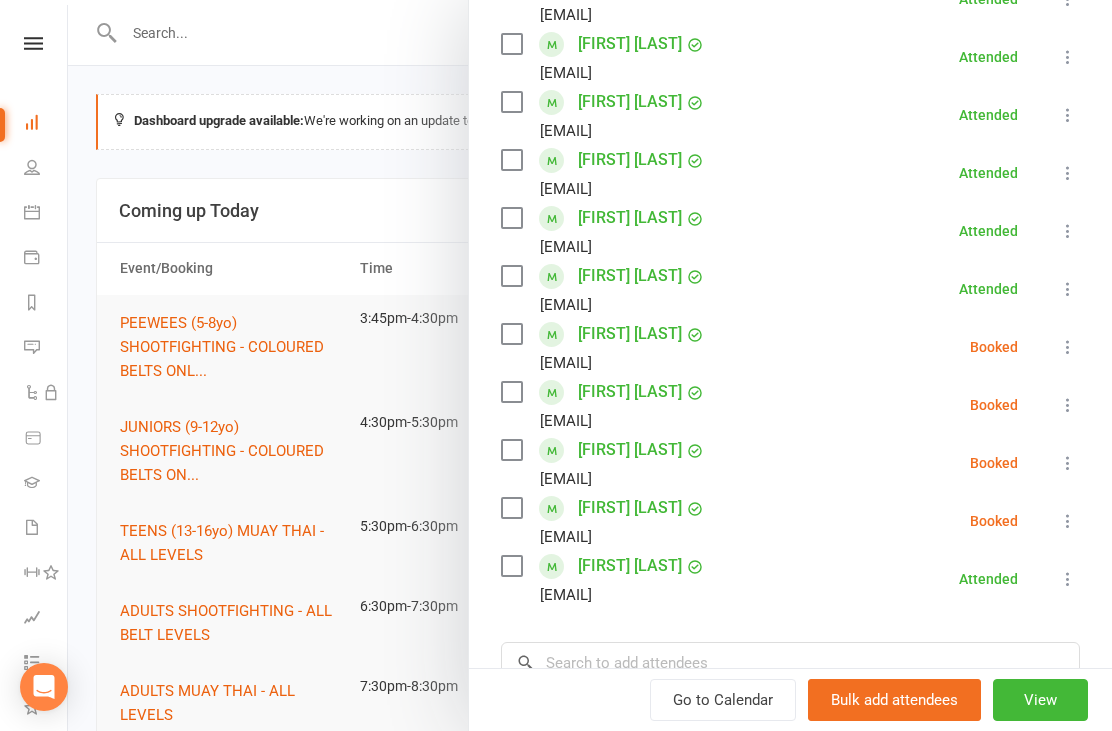 scroll, scrollTop: 452, scrollLeft: 0, axis: vertical 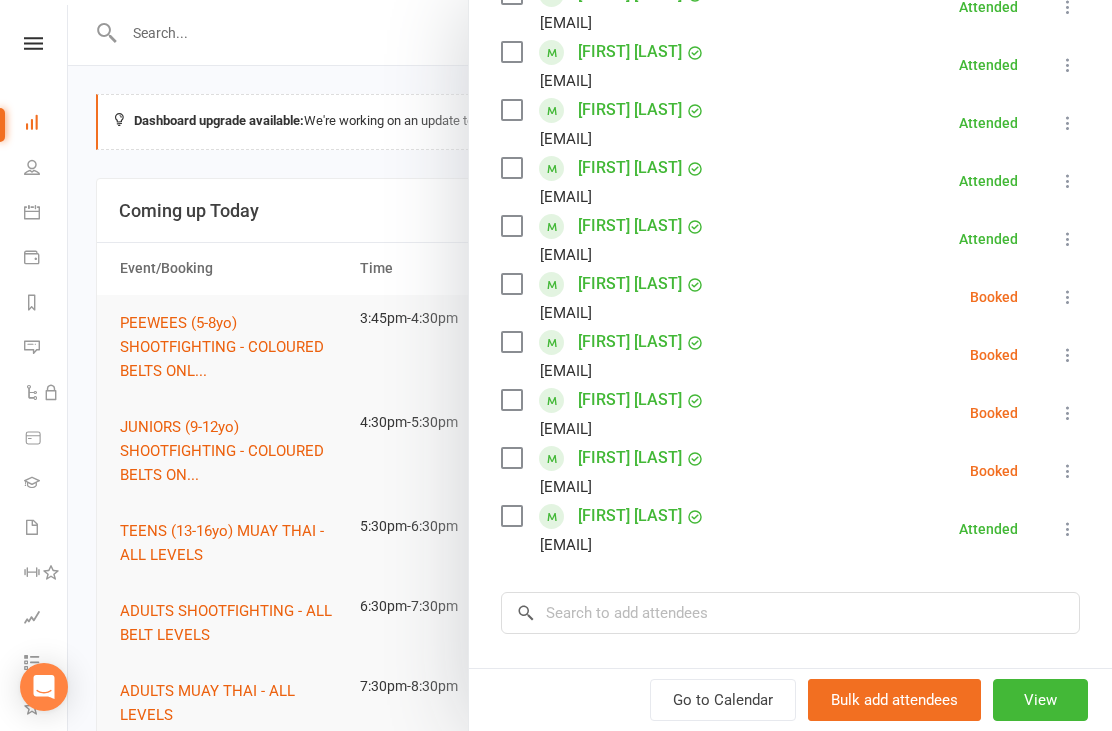 click at bounding box center (1068, 355) 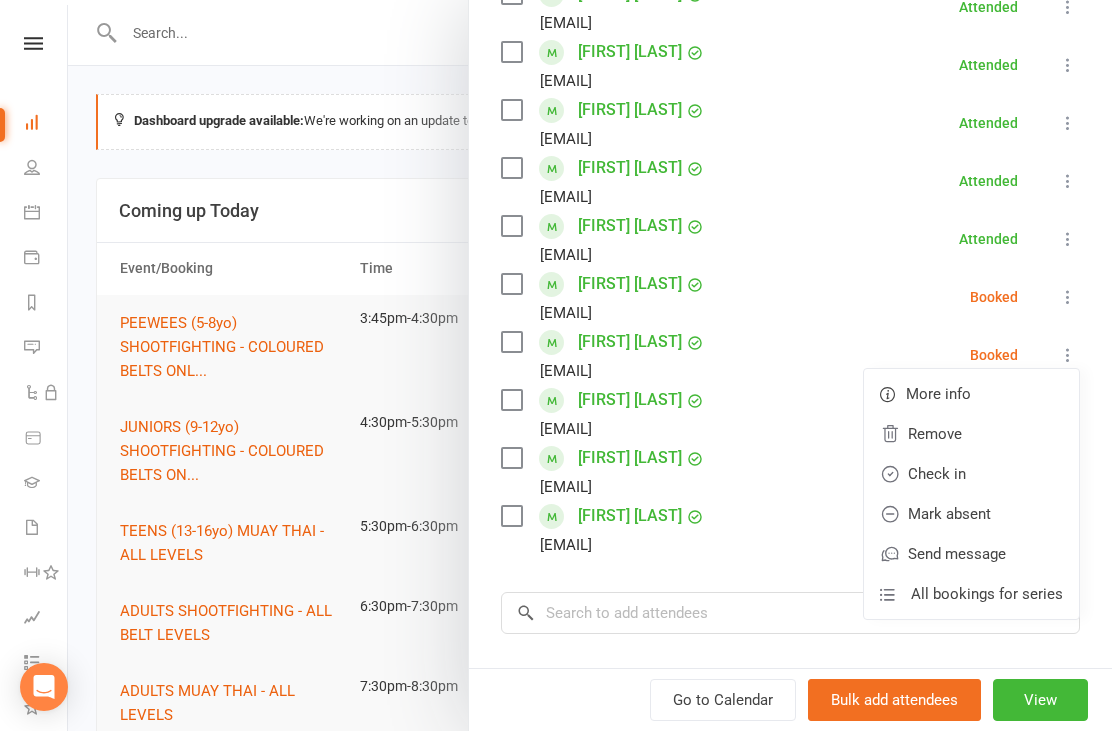 click on "George Short  scardinalholmes@outlook.com Booked More info  Remove  Check in  Mark absent  Send message  All bookings for series" at bounding box center (790, 355) 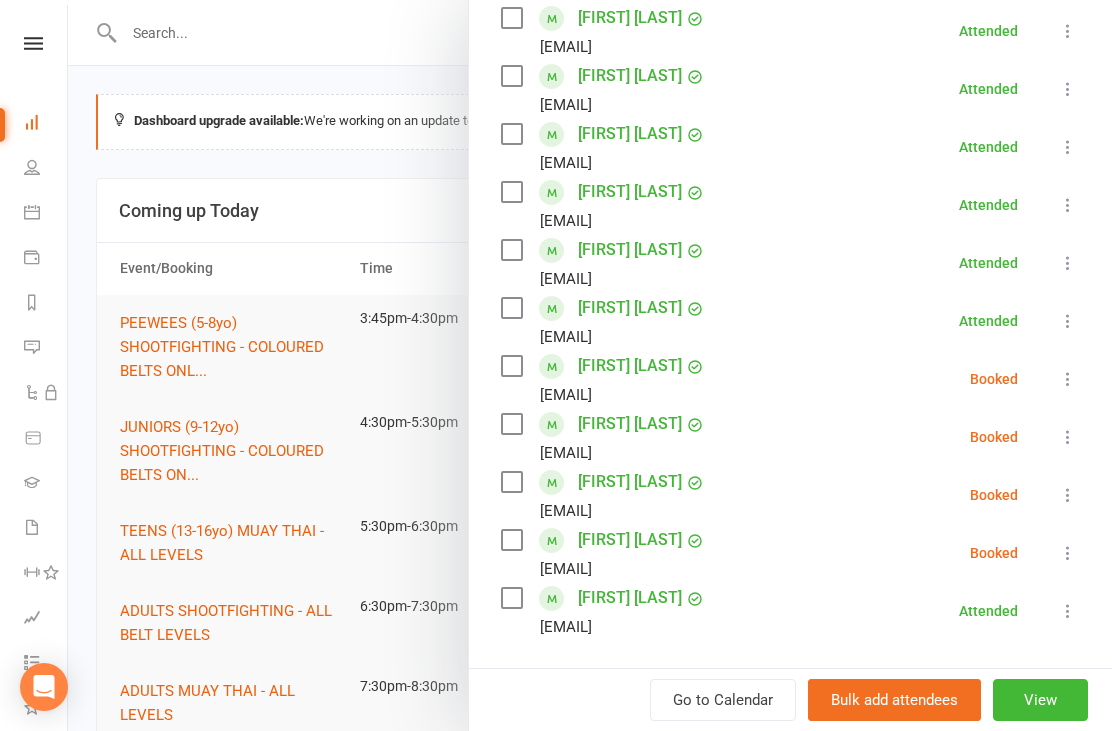 scroll, scrollTop: 369, scrollLeft: 0, axis: vertical 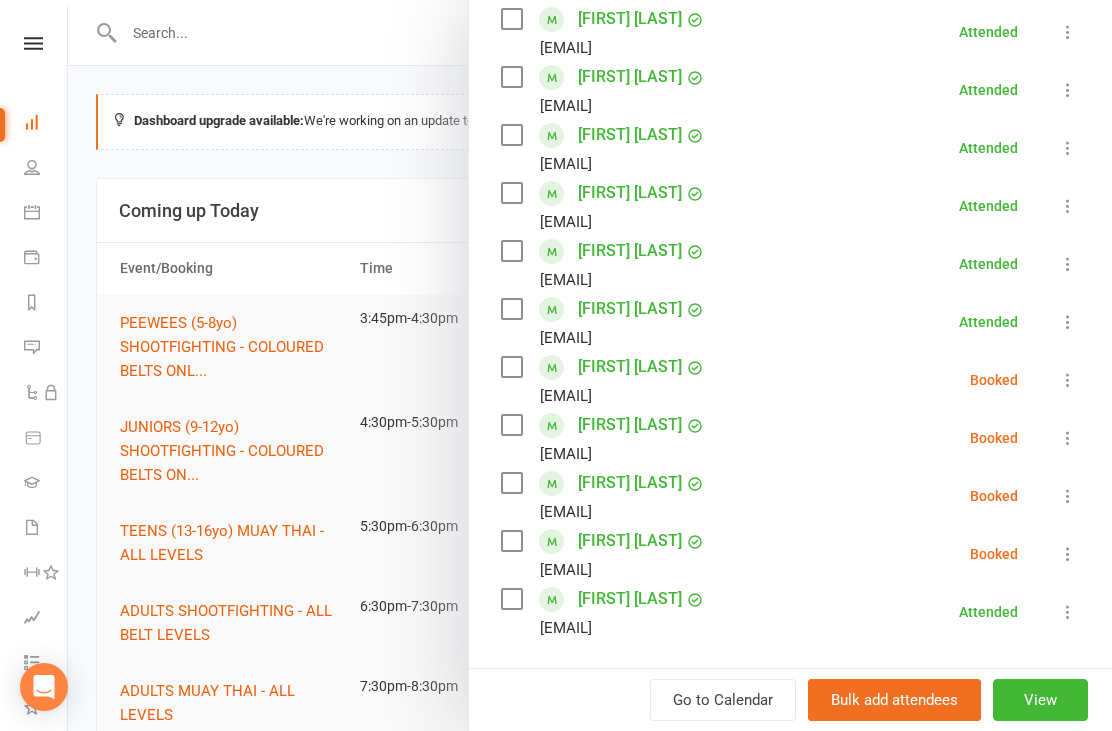 click at bounding box center [1068, 438] 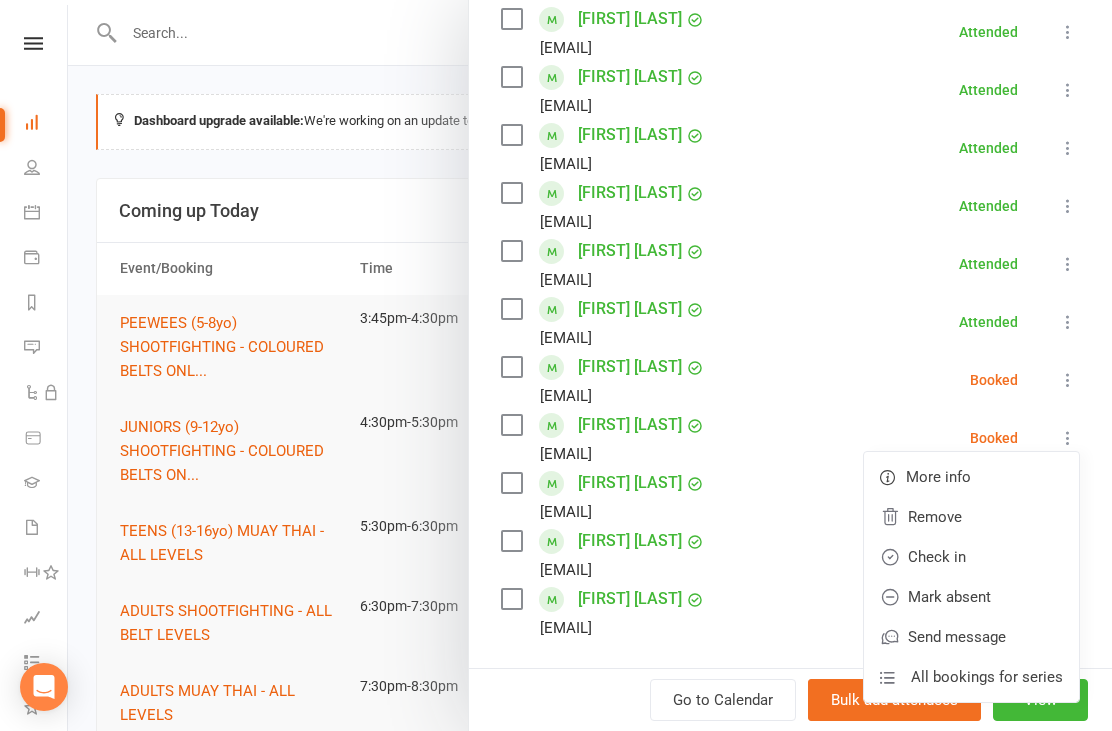 click on "Check in" at bounding box center [971, 557] 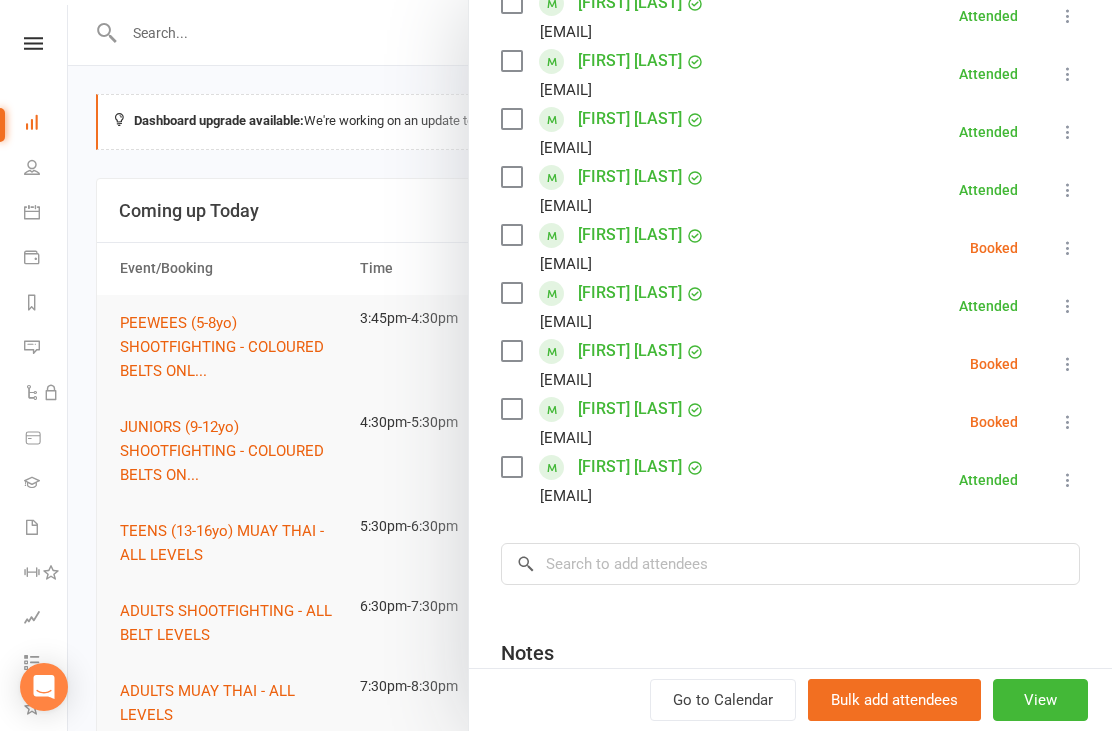 scroll, scrollTop: 502, scrollLeft: 0, axis: vertical 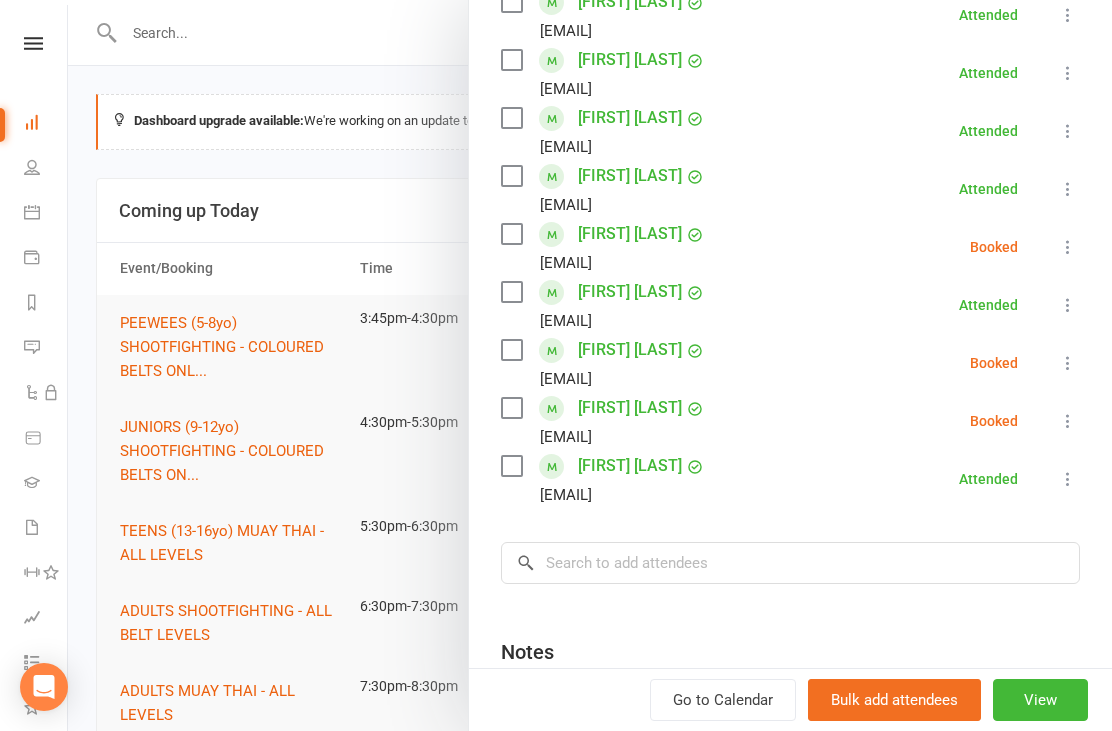 click on "Class kiosk mode  Roll call  4:30 PM - 5:30 PM, Tuesday, August, 5, 2025 with Sam Broughton  at  Spektrum HQ  Attendees  11  places booked 19  places available Sort by  Last name  First name  Booking created    Destiny Christian  chelsea250x@gmail.com Attended More info  Remove  Mark absent  Undo check-in  Send message  All bookings for series    Taya Christian  chelsea250x@gmail.com Attended More info  Remove  Mark absent  Undo check-in  Send message  All bookings for series    Jason Grave  jennifer0912@live.com Attended More info  Remove  Mark absent  Undo check-in  Send message  All bookings for series    Daisy Hera-Singh  khan.singh911@gmail.com Attended More info  Remove  Mark absent  Undo check-in  Send message  All bookings for series    Matthew Karaberidis  ankicastoric@hotmail.com Attended More info  Remove  Mark absent  Undo check-in  Send message  All bookings for series    Jagger Mallard  rohan.katie11@gmail.com Attended More info  Remove  Mark absent  Undo check-in  Send message    Booked Remove" at bounding box center [790, 225] 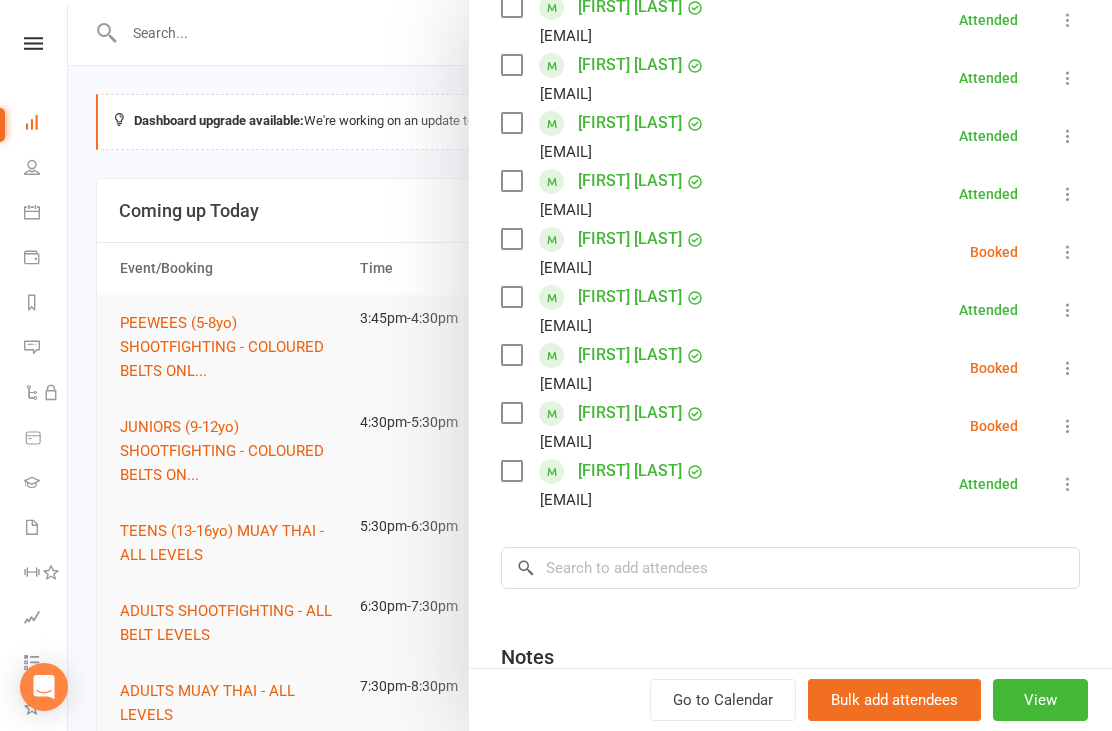 scroll, scrollTop: 501, scrollLeft: 0, axis: vertical 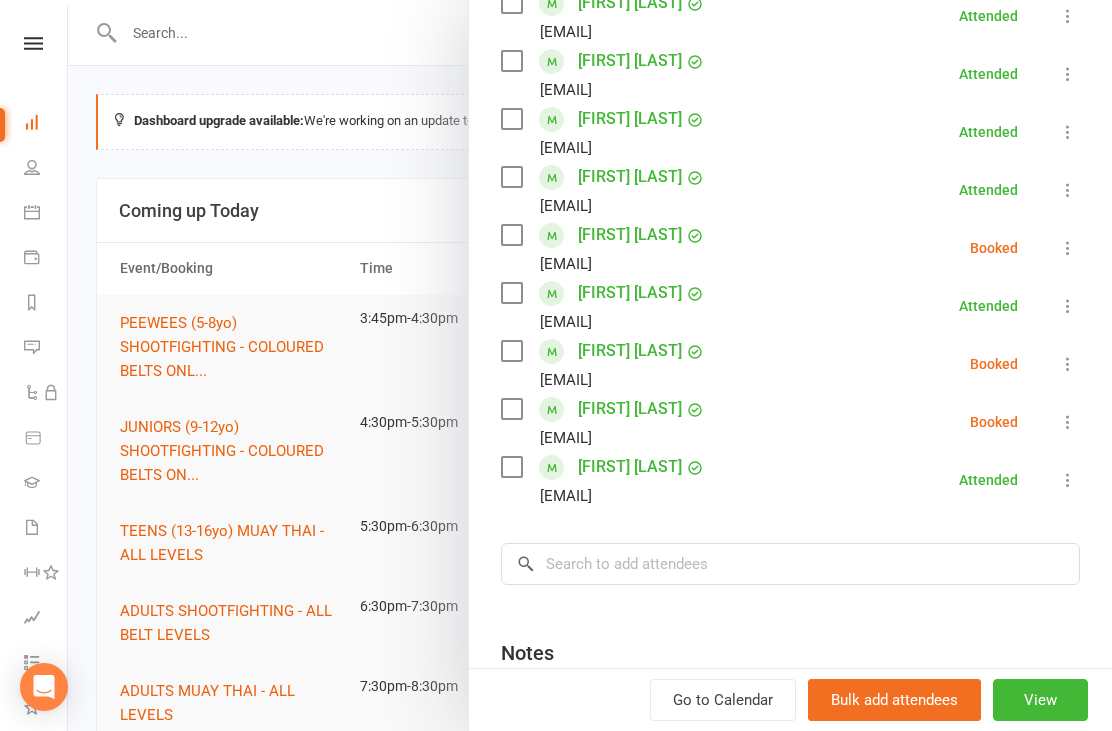 click on "Class kiosk mode  Roll call  4:30 PM - 5:30 PM, Tuesday, August, 5, 2025 with Sam Broughton  at  Spektrum HQ  Attendees  11  places booked 19  places available Sort by  Last name  First name  Booking created    Destiny Christian  chelsea250x@gmail.com Attended More info  Remove  Mark absent  Undo check-in  Send message  All bookings for series    Taya Christian  chelsea250x@gmail.com Attended More info  Remove  Mark absent  Undo check-in  Send message  All bookings for series    Jason Grave  jennifer0912@live.com Attended More info  Remove  Mark absent  Undo check-in  Send message  All bookings for series    Daisy Hera-Singh  khan.singh911@gmail.com Attended More info  Remove  Mark absent  Undo check-in  Send message  All bookings for series    Matthew Karaberidis  ankicastoric@hotmail.com Attended More info  Remove  Mark absent  Undo check-in  Send message  All bookings for series    Jagger Mallard  rohan.katie11@gmail.com Attended More info  Remove  Mark absent  Undo check-in  Send message    Booked Remove" at bounding box center (790, 226) 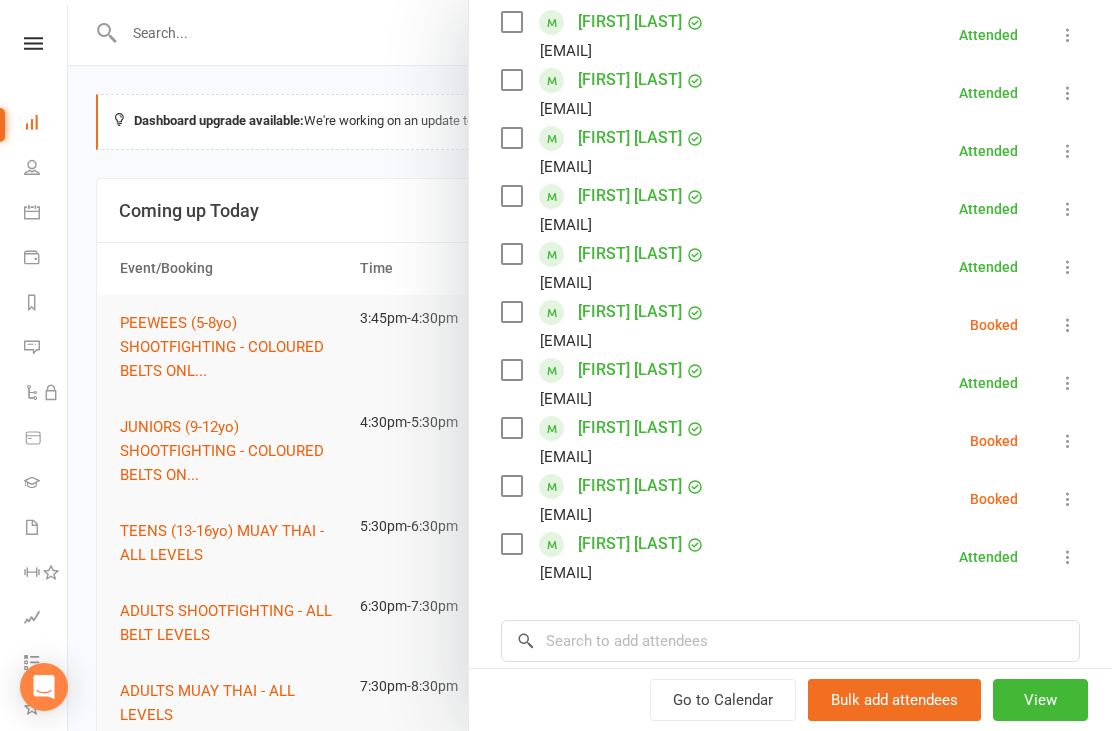 scroll, scrollTop: 418, scrollLeft: 0, axis: vertical 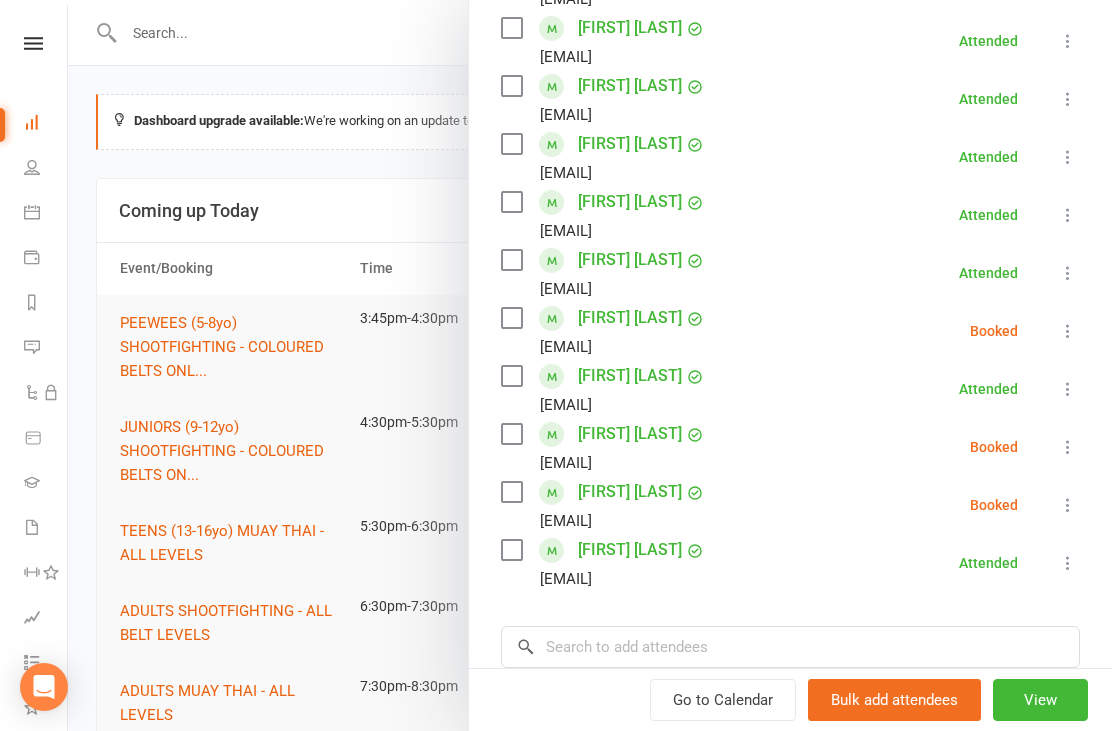 click on "Mila White" at bounding box center (630, 492) 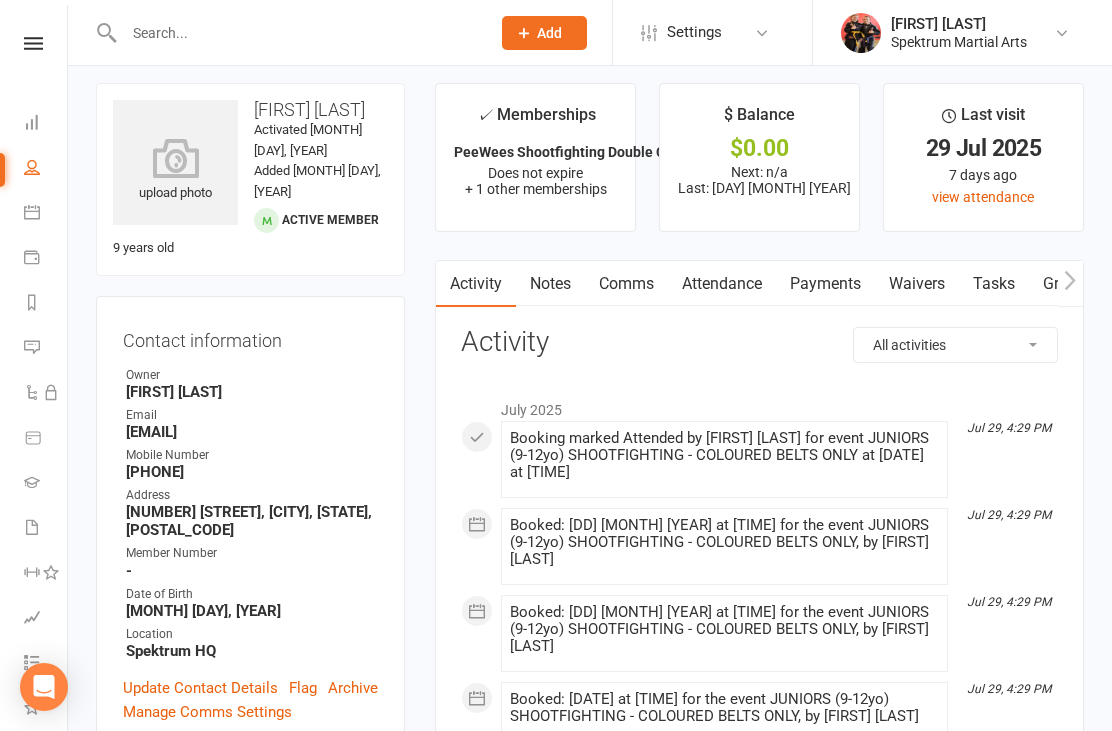 scroll, scrollTop: 0, scrollLeft: 0, axis: both 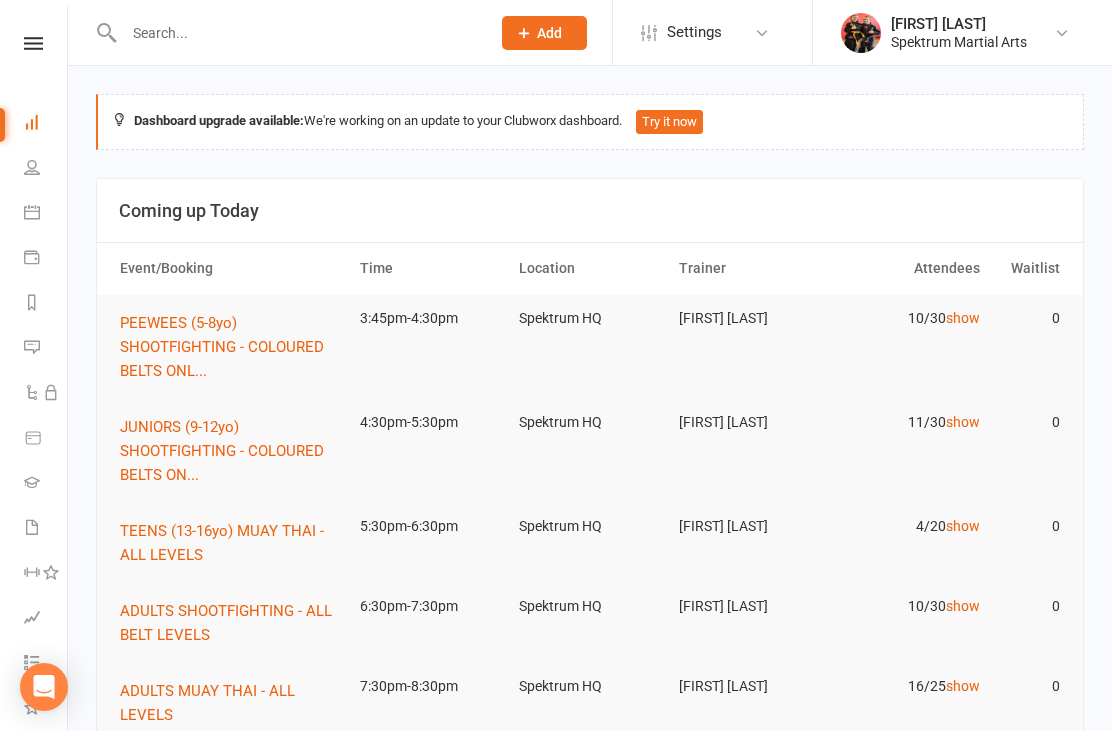 click on "JUNIORS (9-12yo) SHOOTFIGHTING - COLOURED BELTS ON..." at bounding box center (222, 451) 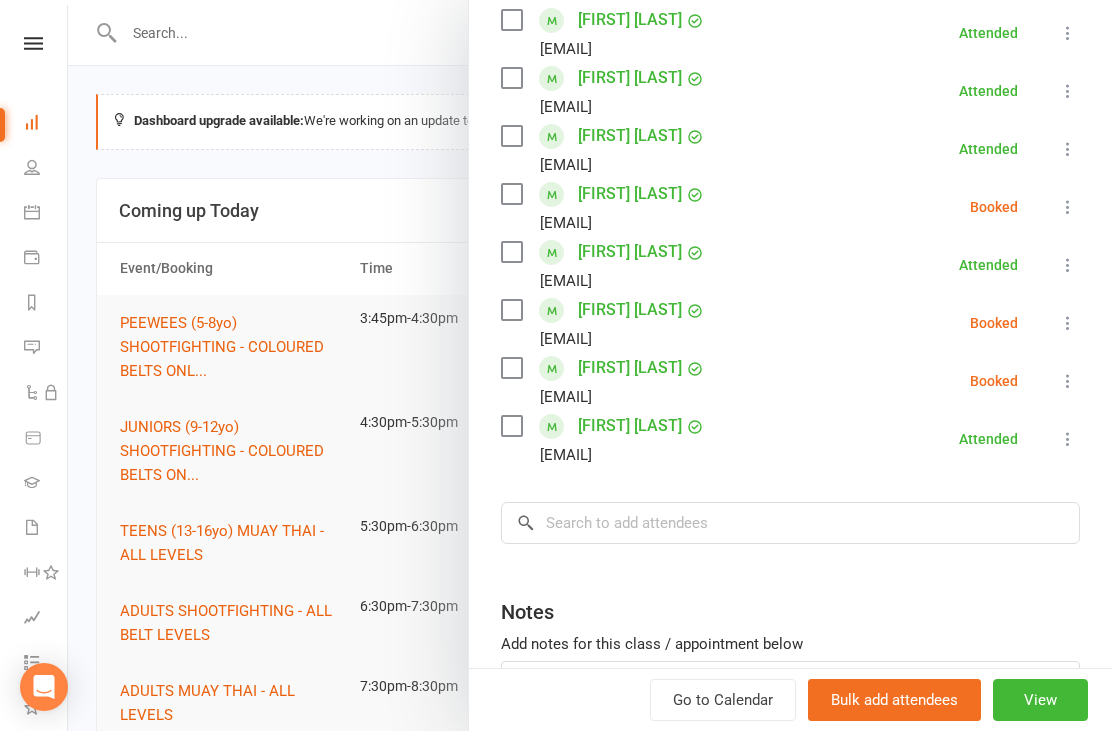 scroll, scrollTop: 539, scrollLeft: 0, axis: vertical 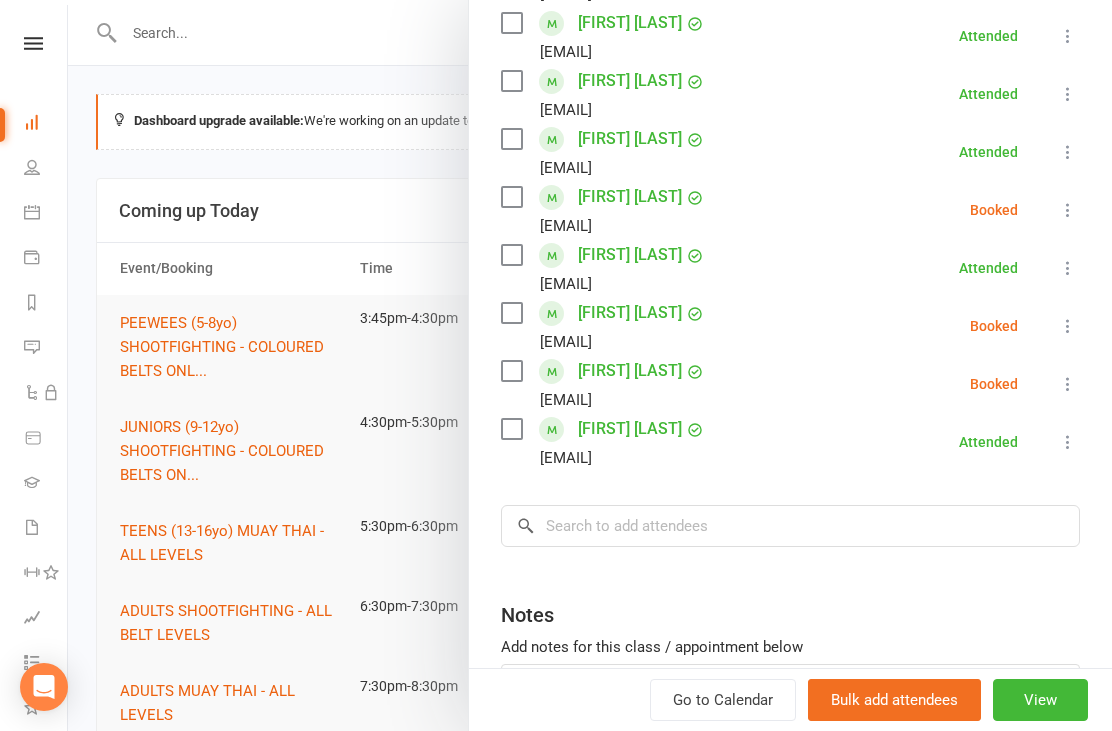 click at bounding box center [1068, 384] 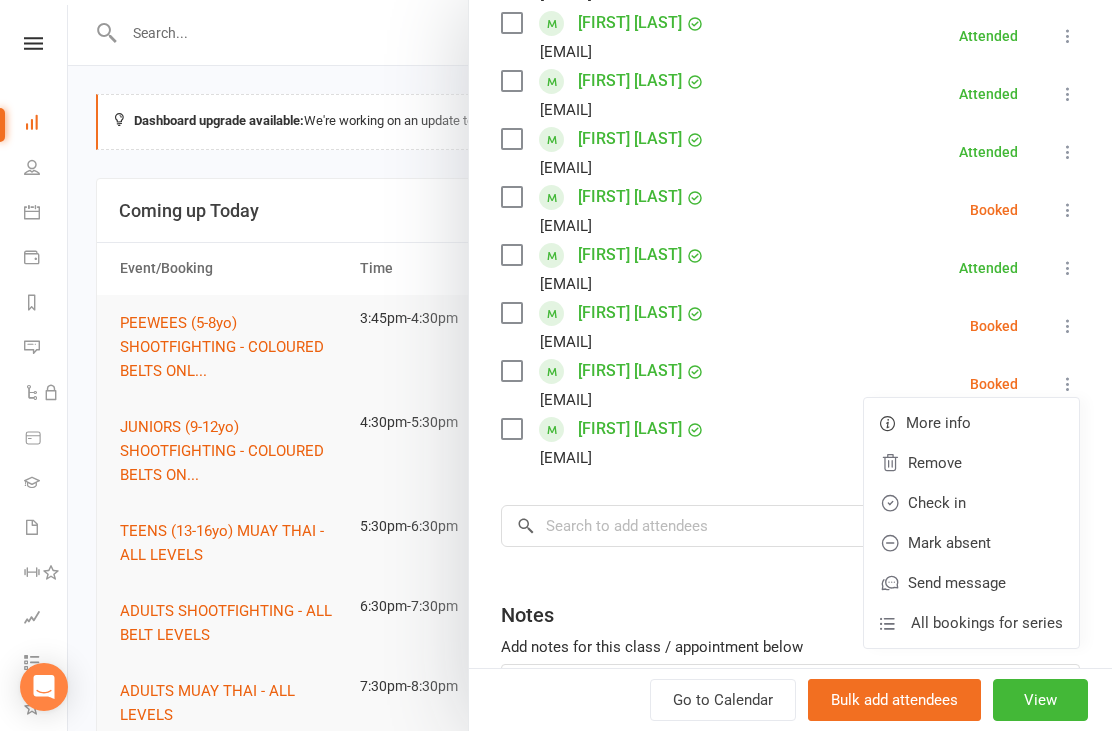 click on "Mark absent" at bounding box center (971, 543) 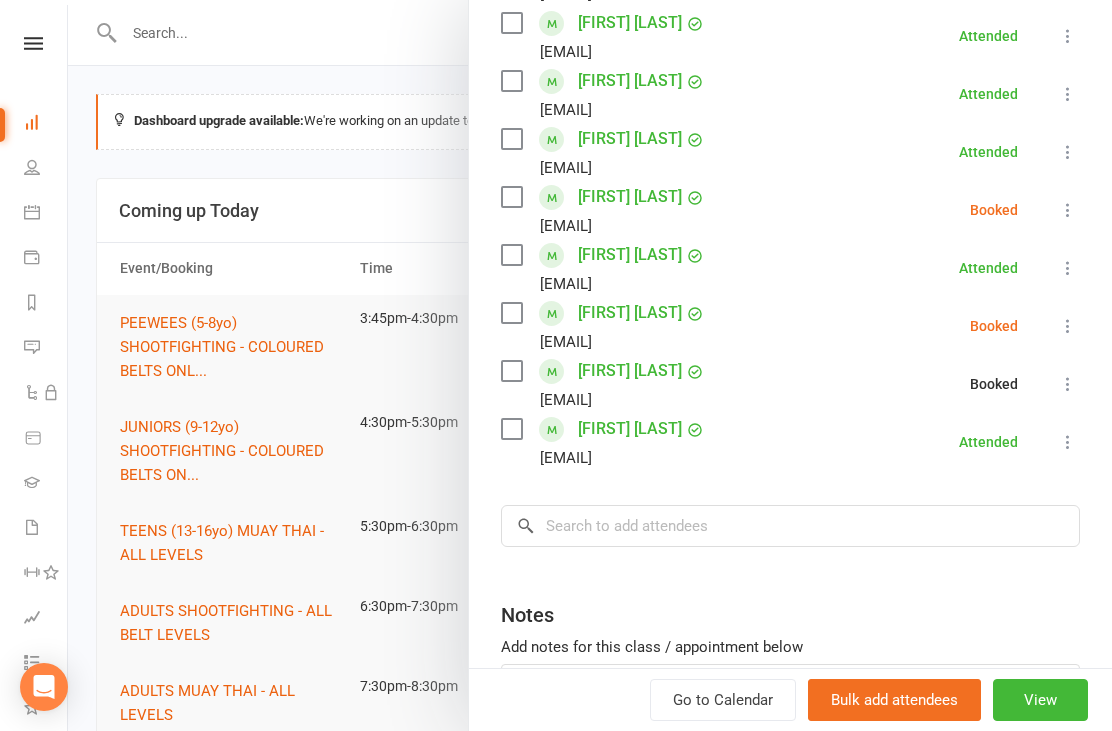 click at bounding box center [1068, 384] 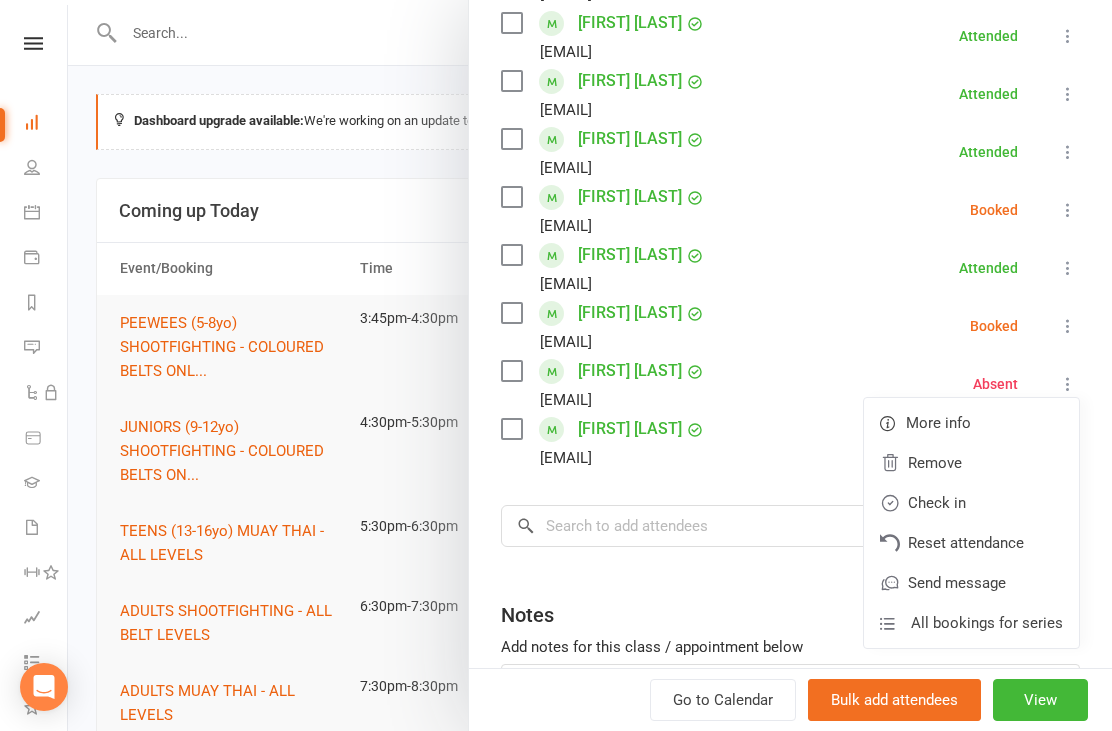 click on "Check in" at bounding box center [971, 503] 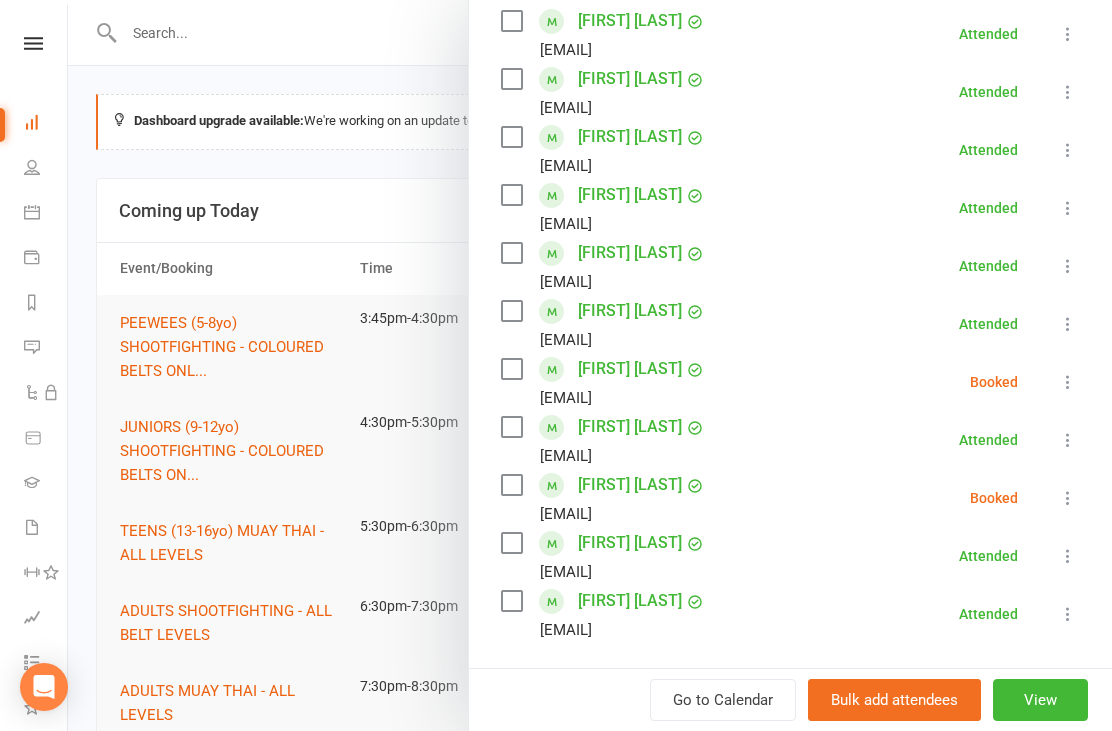 scroll, scrollTop: 368, scrollLeft: 0, axis: vertical 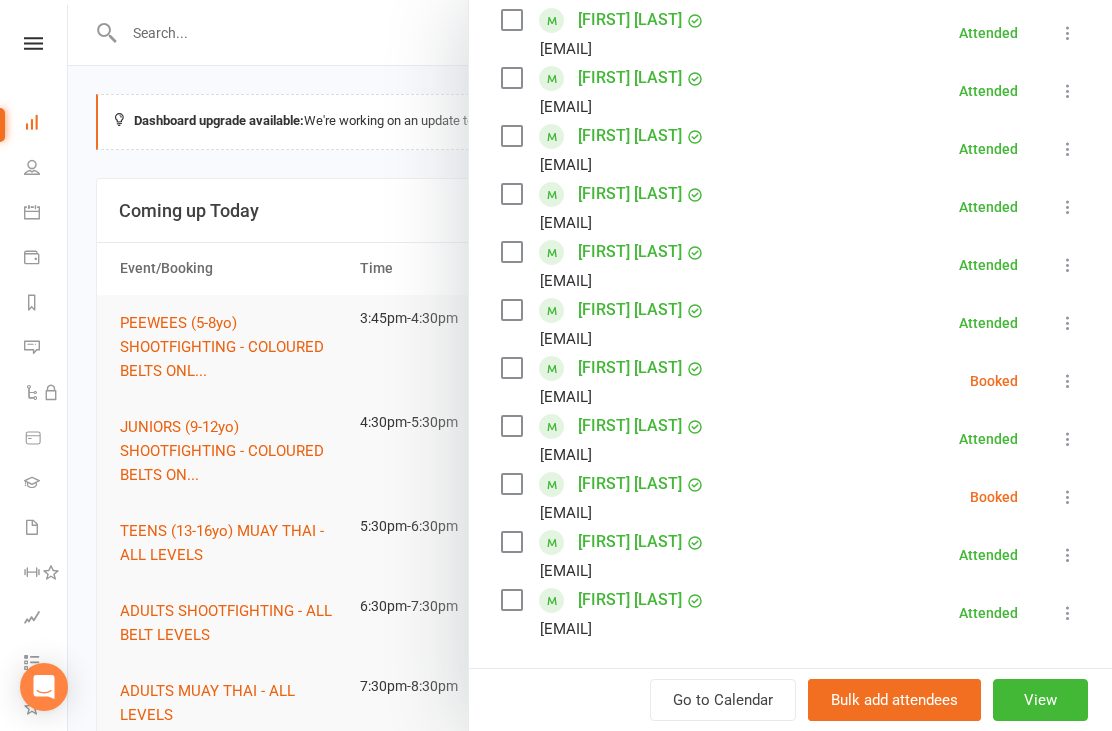 click at bounding box center [1068, 381] 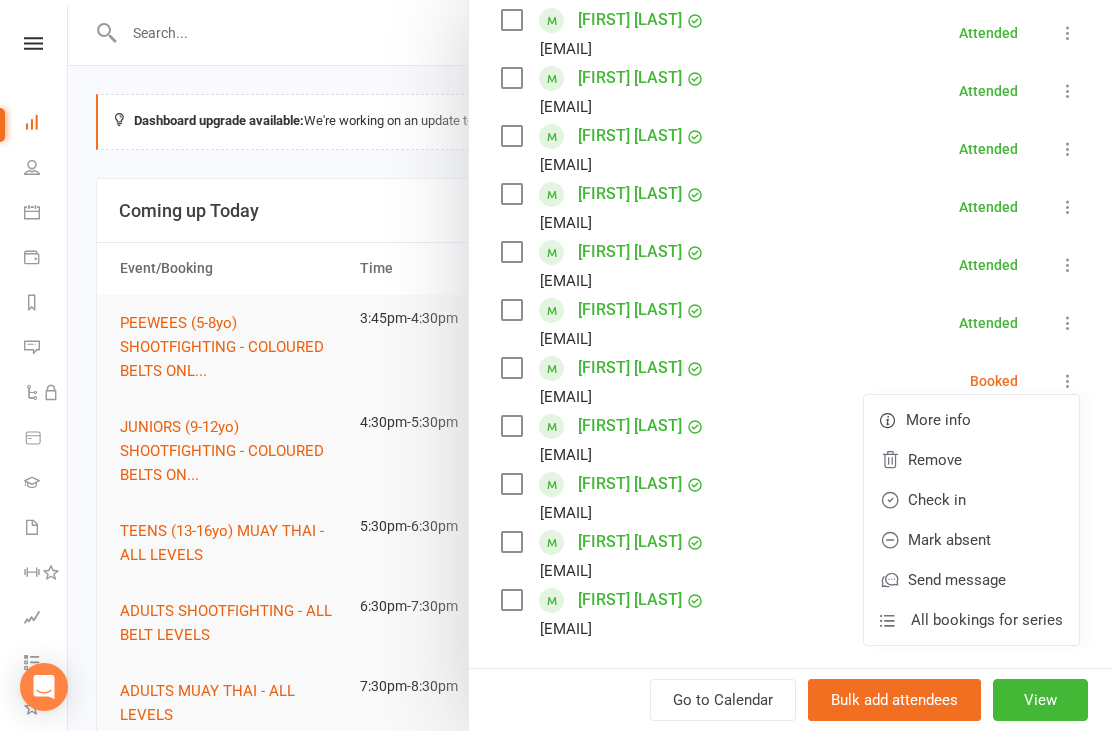 click on "Check in" at bounding box center [971, 500] 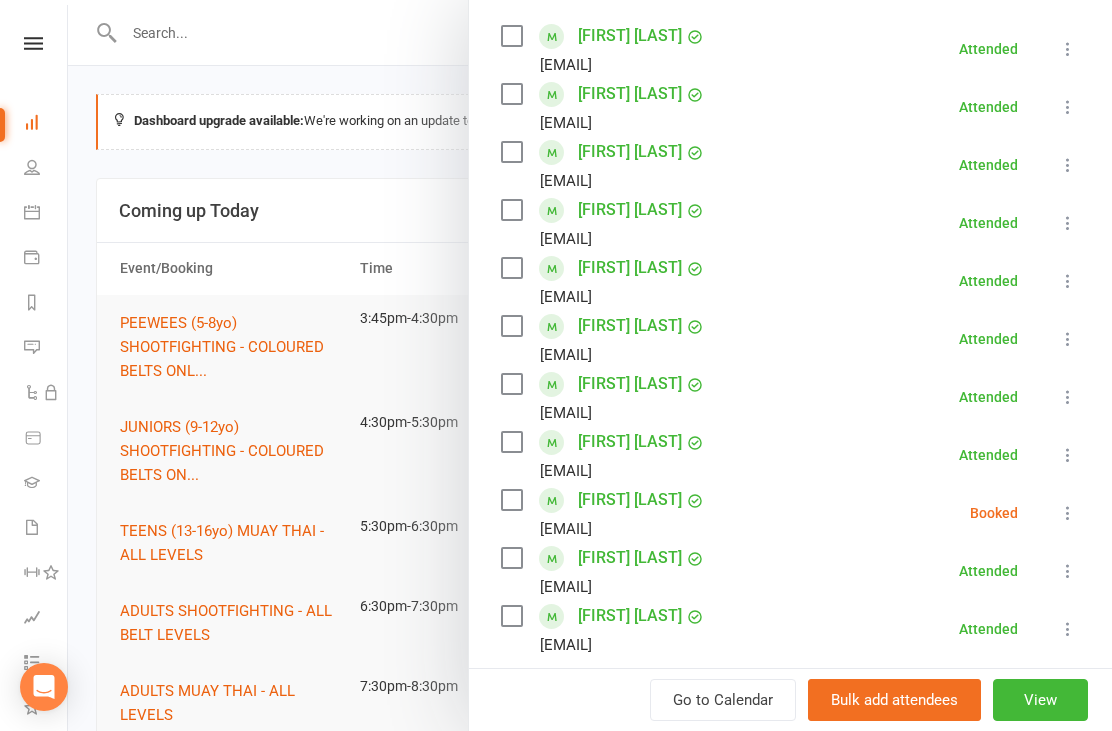 scroll, scrollTop: 356, scrollLeft: 0, axis: vertical 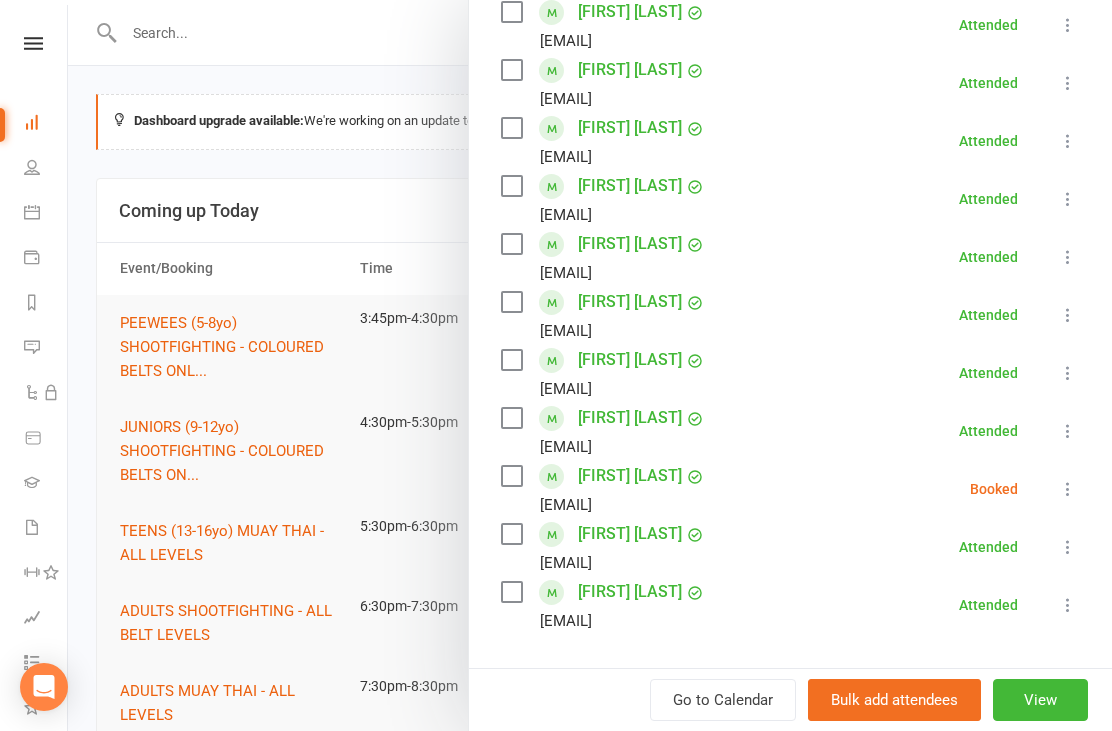 click on "Jagger Mallard  rohan.katie11@gmail.com Attended More info  Remove  Mark absent  Undo check-in  Send message  All bookings for series" at bounding box center (790, 315) 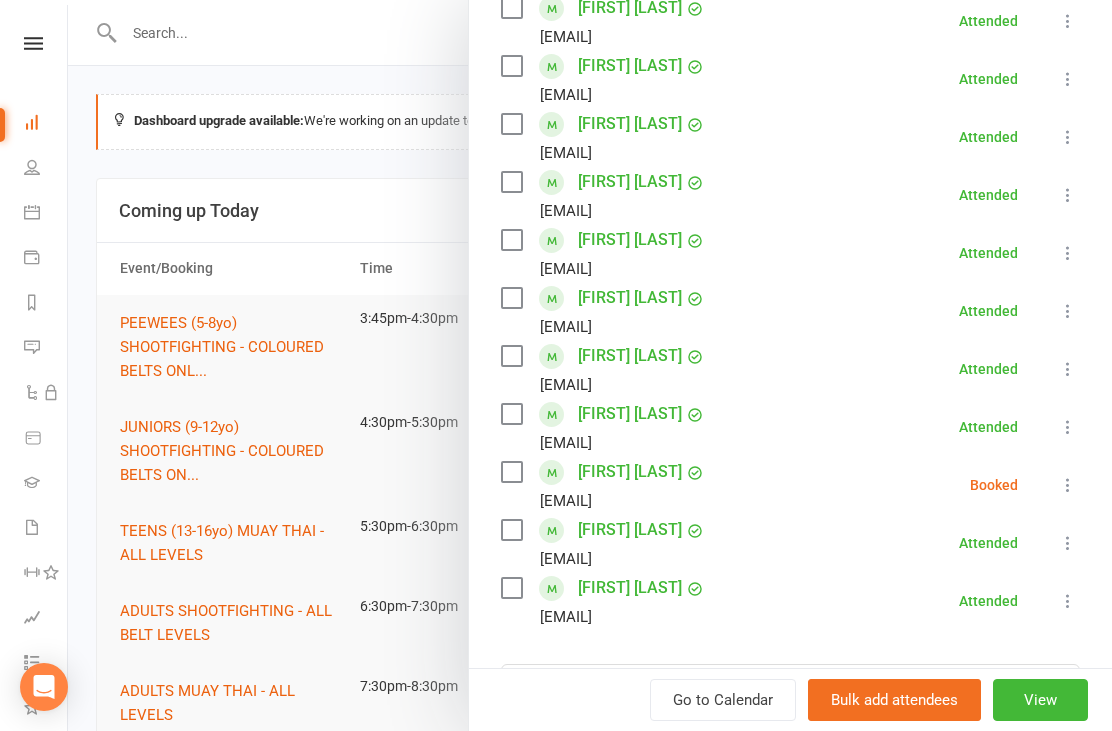 scroll, scrollTop: 379, scrollLeft: 0, axis: vertical 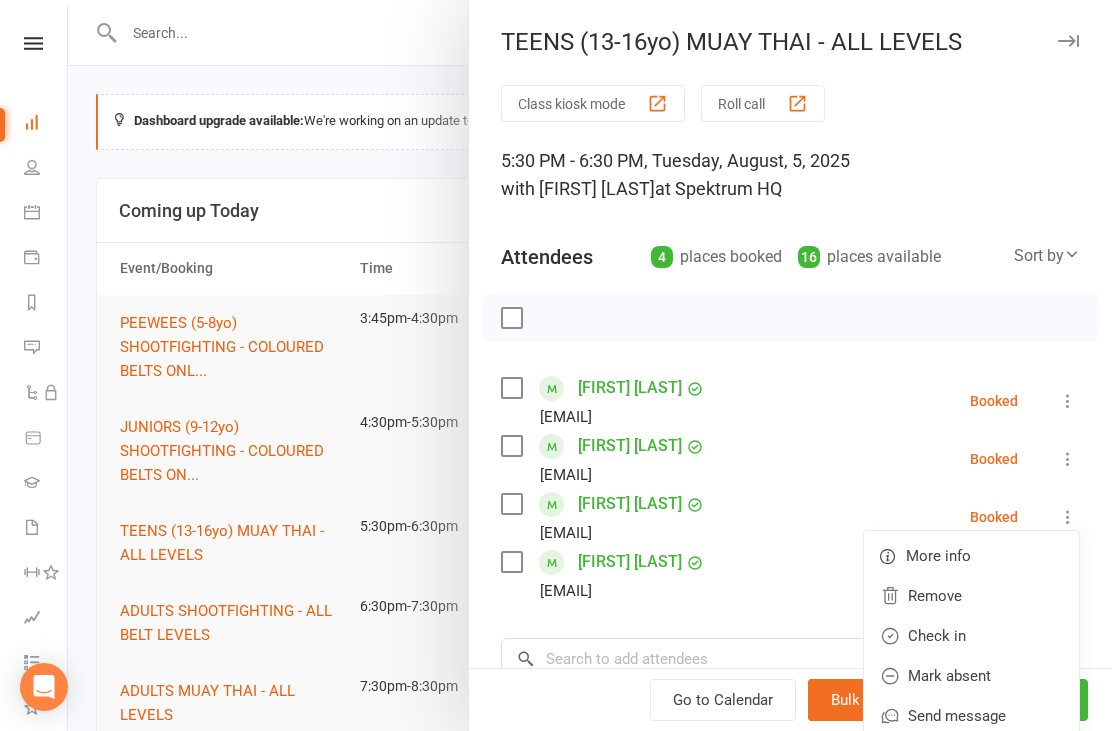 click on "Check in" at bounding box center [971, 636] 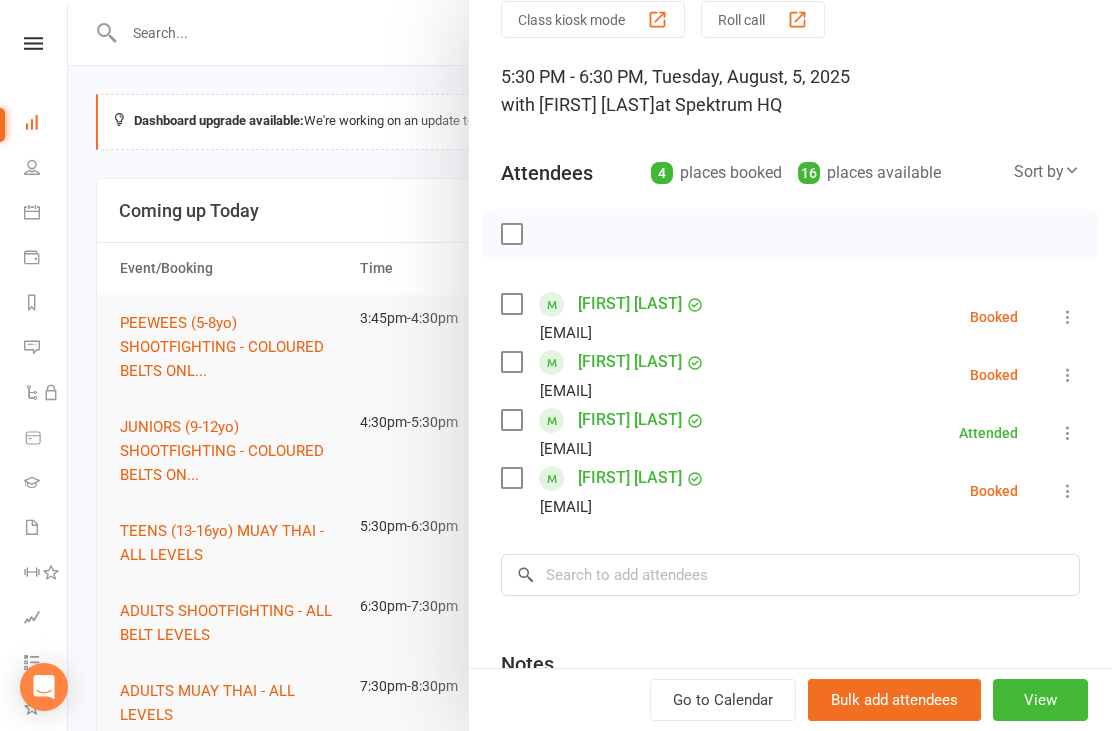 scroll, scrollTop: 82, scrollLeft: 0, axis: vertical 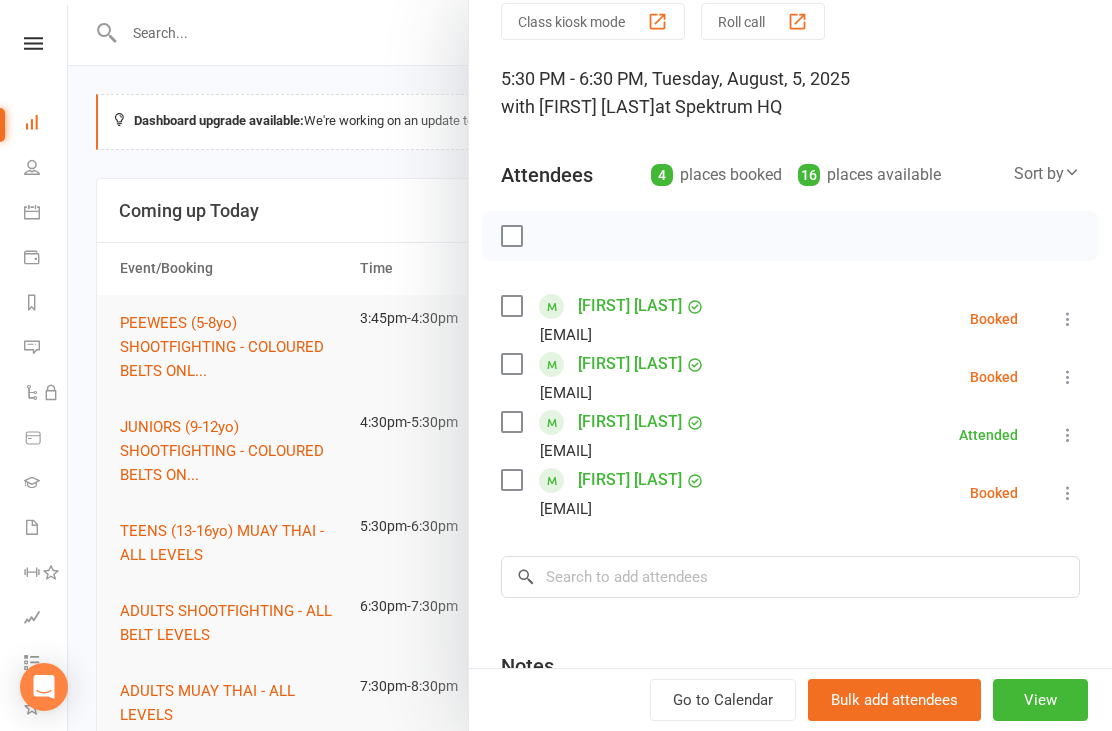click at bounding box center [1068, 435] 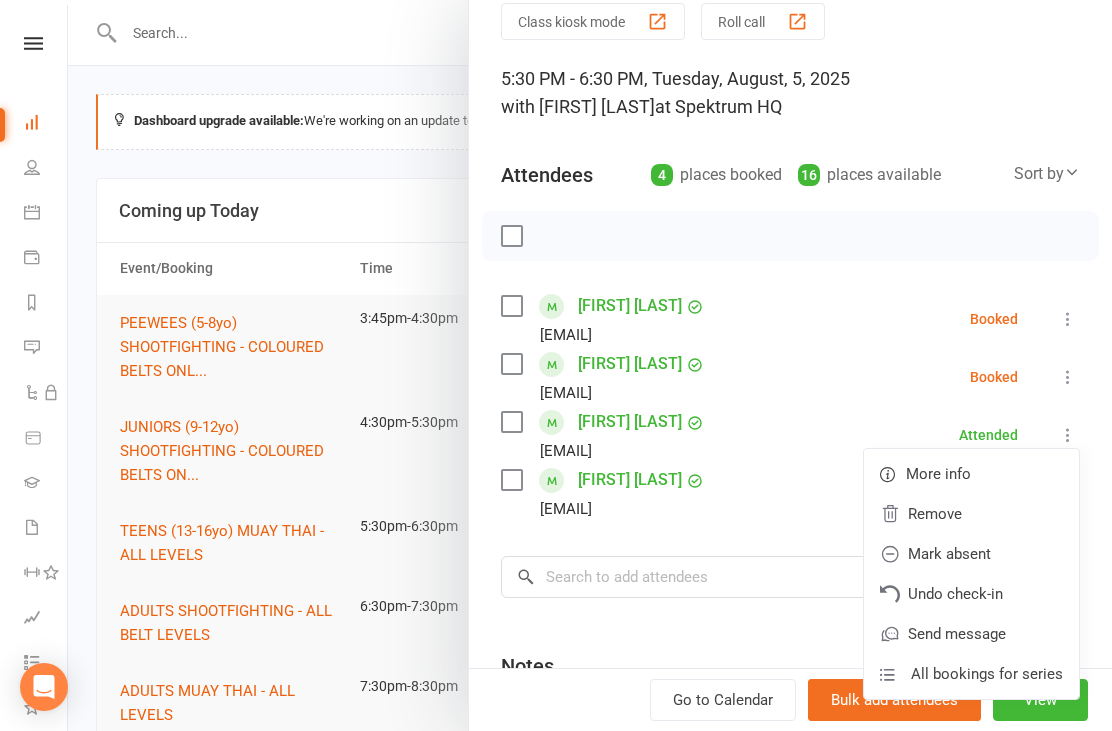 click at bounding box center (790, 236) 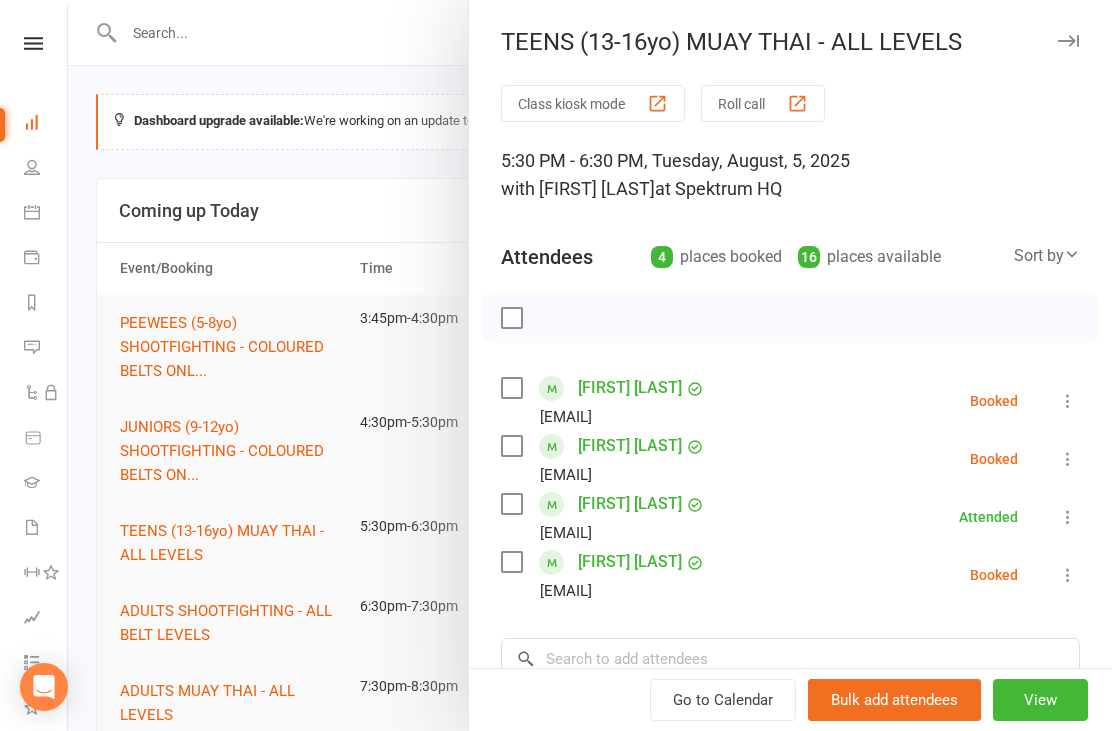 scroll, scrollTop: 0, scrollLeft: 0, axis: both 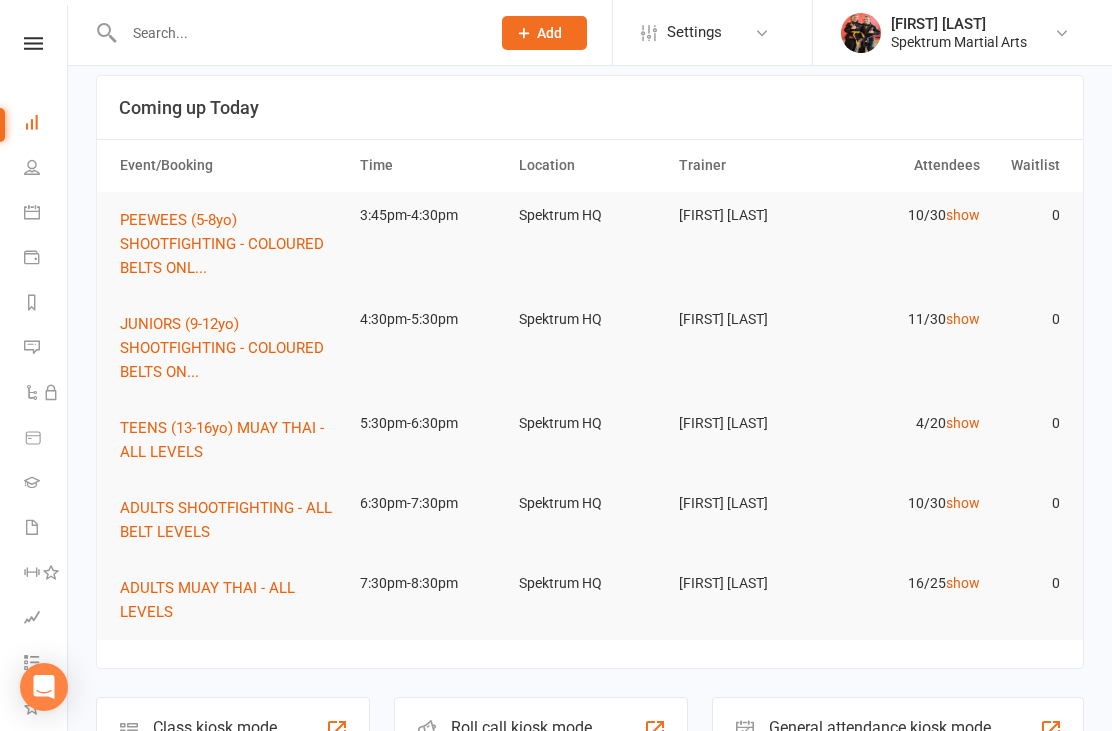 click on "TEENS (13-16yo) MUAY THAI - ALL LEVELS" at bounding box center [222, 440] 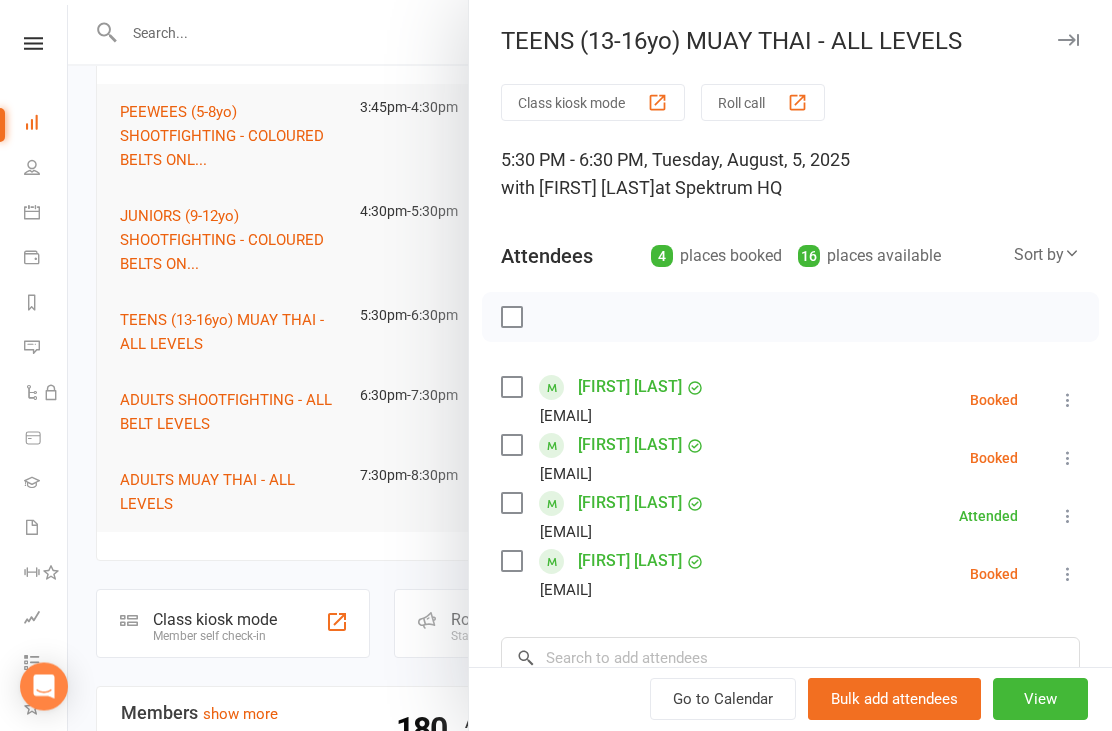 scroll, scrollTop: 212, scrollLeft: 0, axis: vertical 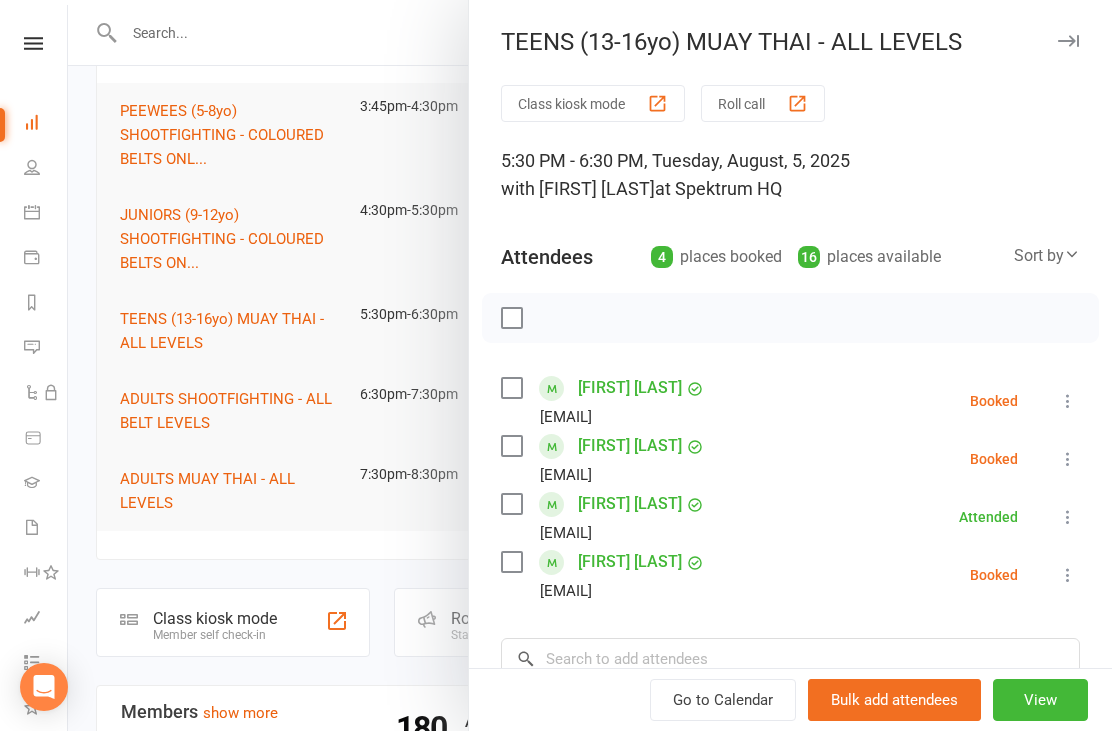 click at bounding box center (1068, 575) 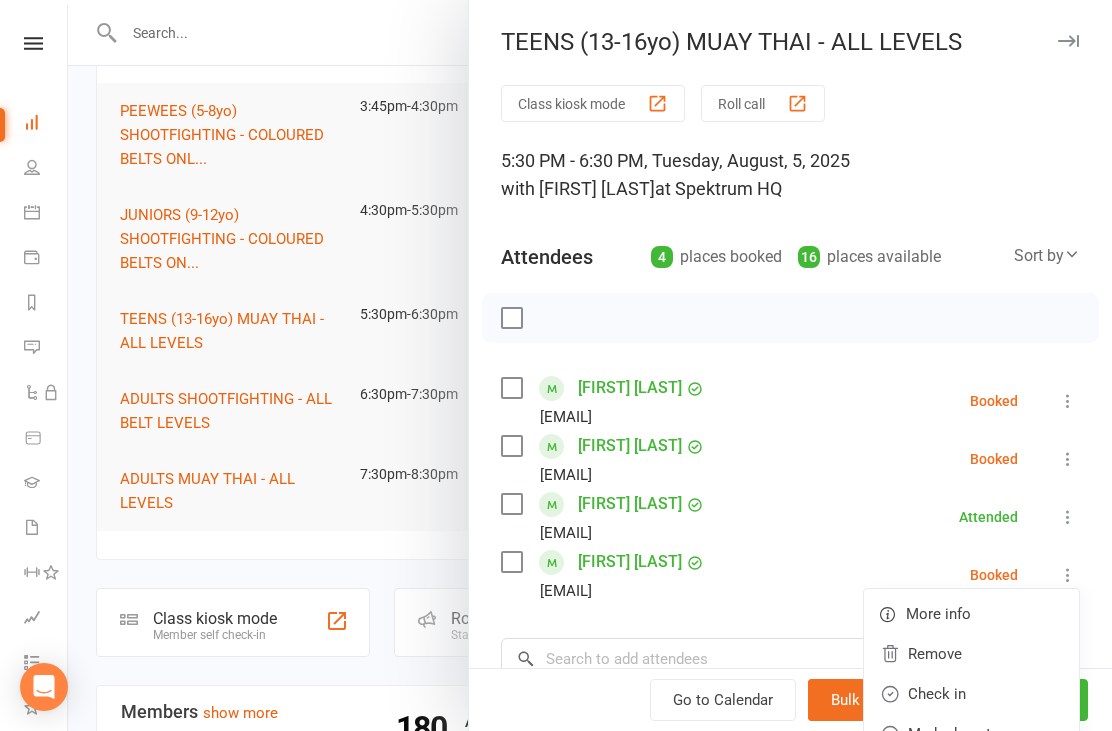click on "Remove" at bounding box center (971, 654) 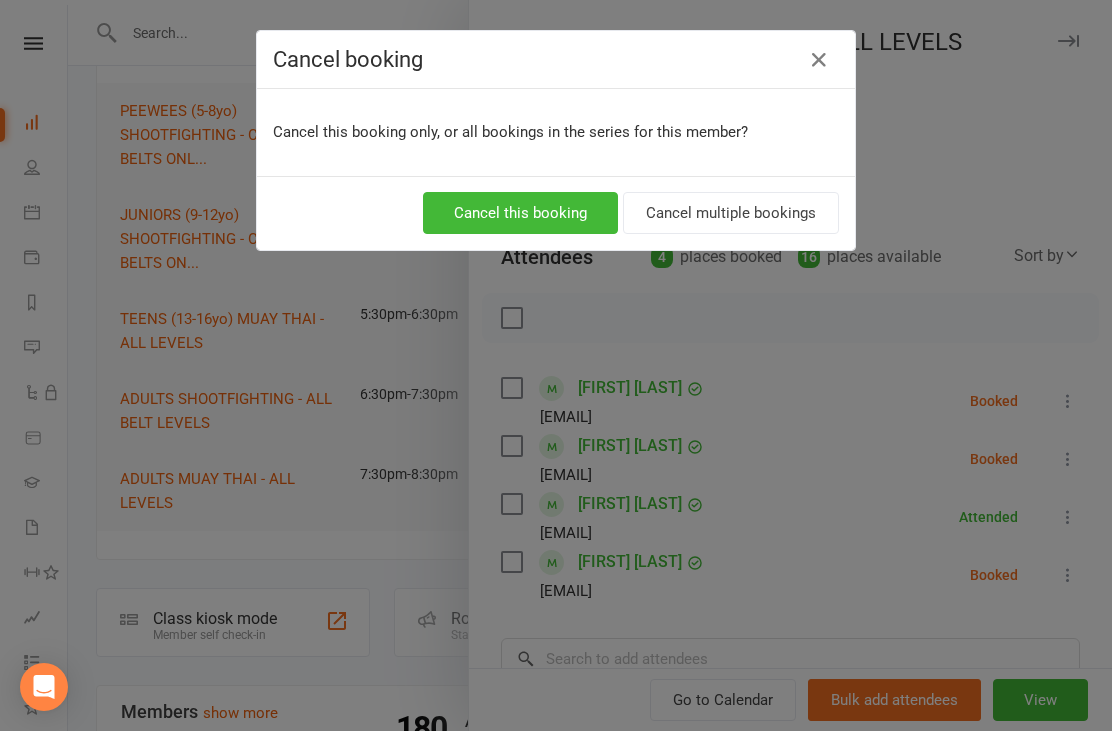 click at bounding box center (819, 60) 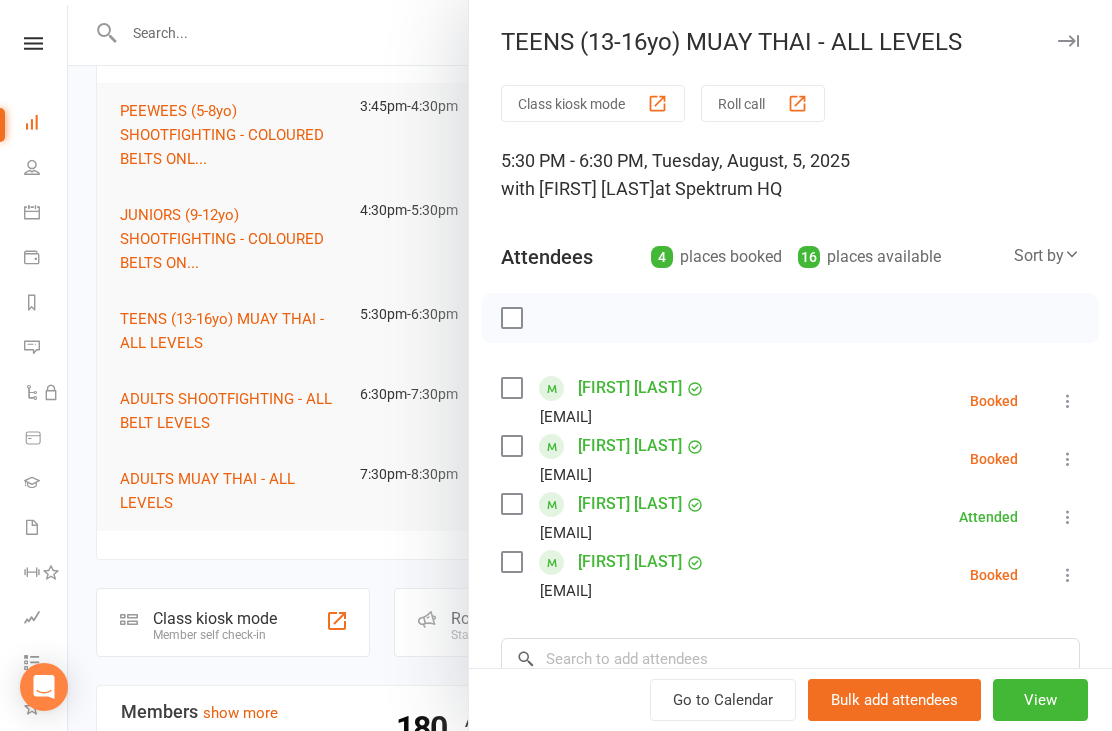 click at bounding box center (1068, 575) 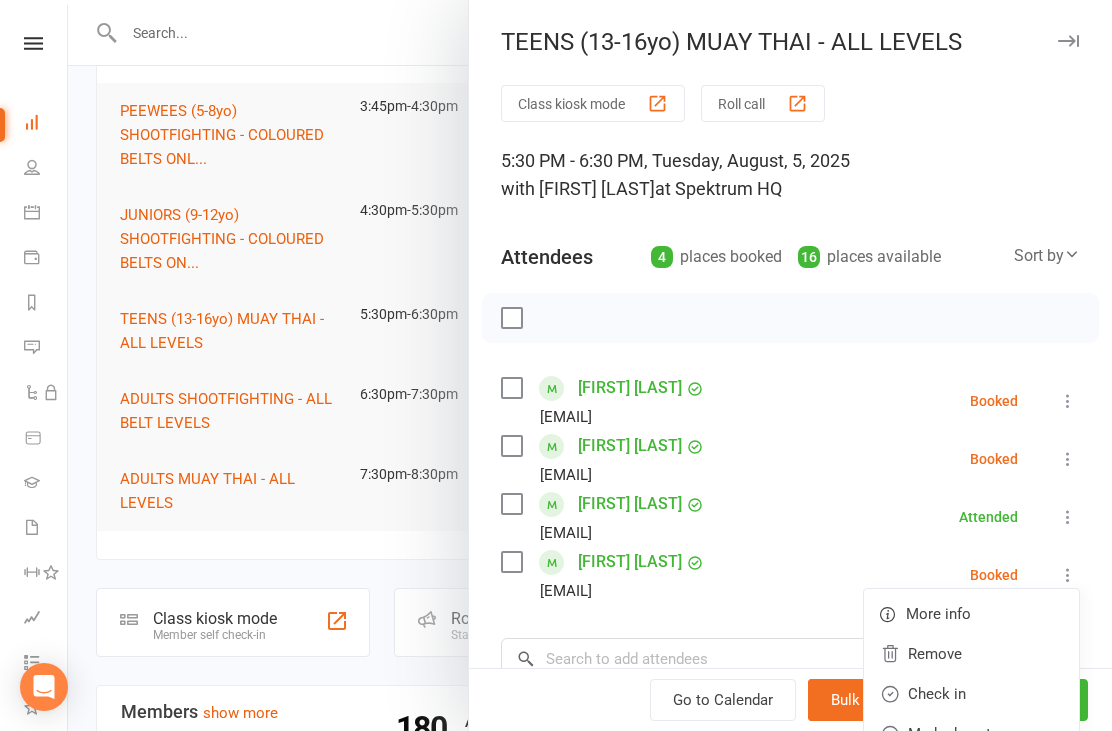 click on "Check in" at bounding box center (971, 694) 